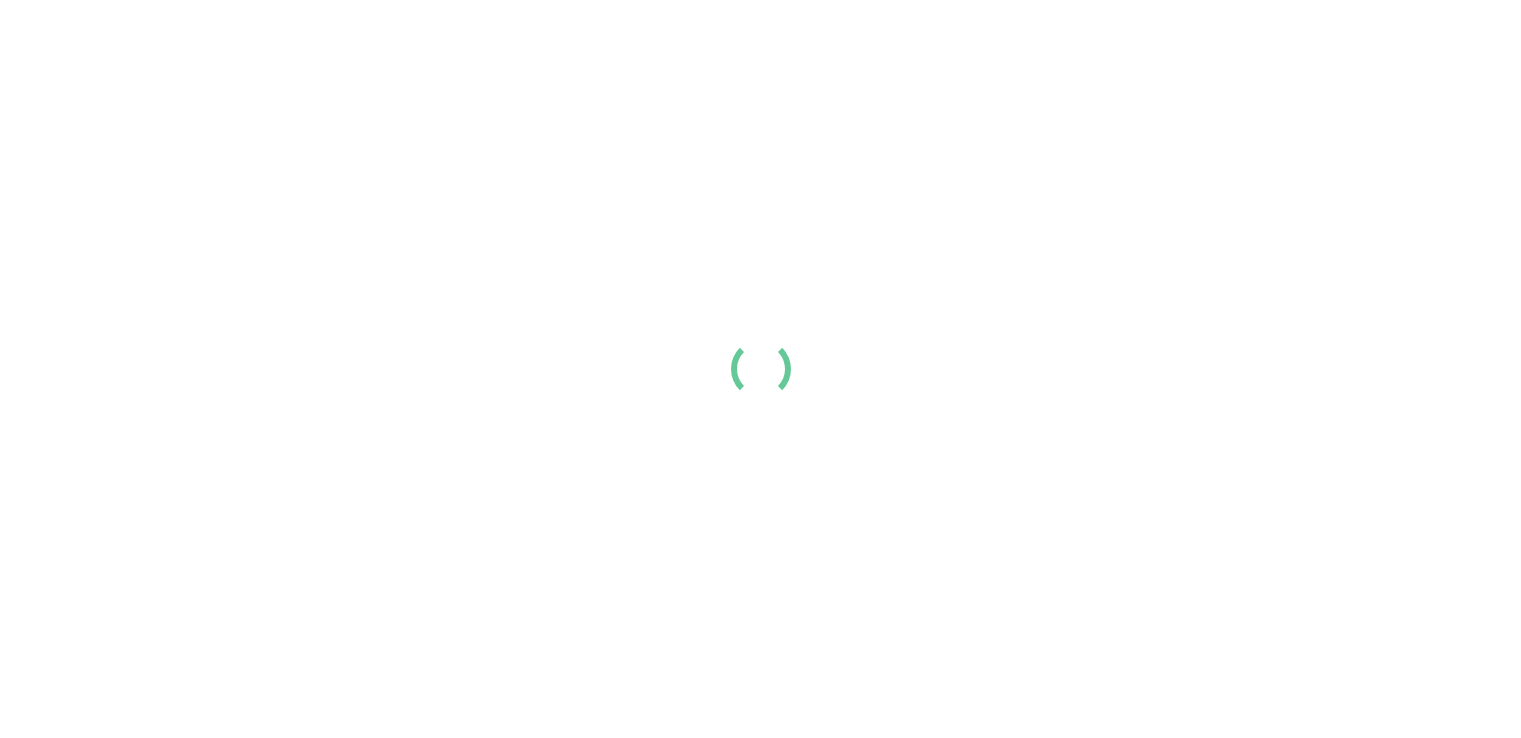 scroll, scrollTop: 0, scrollLeft: 0, axis: both 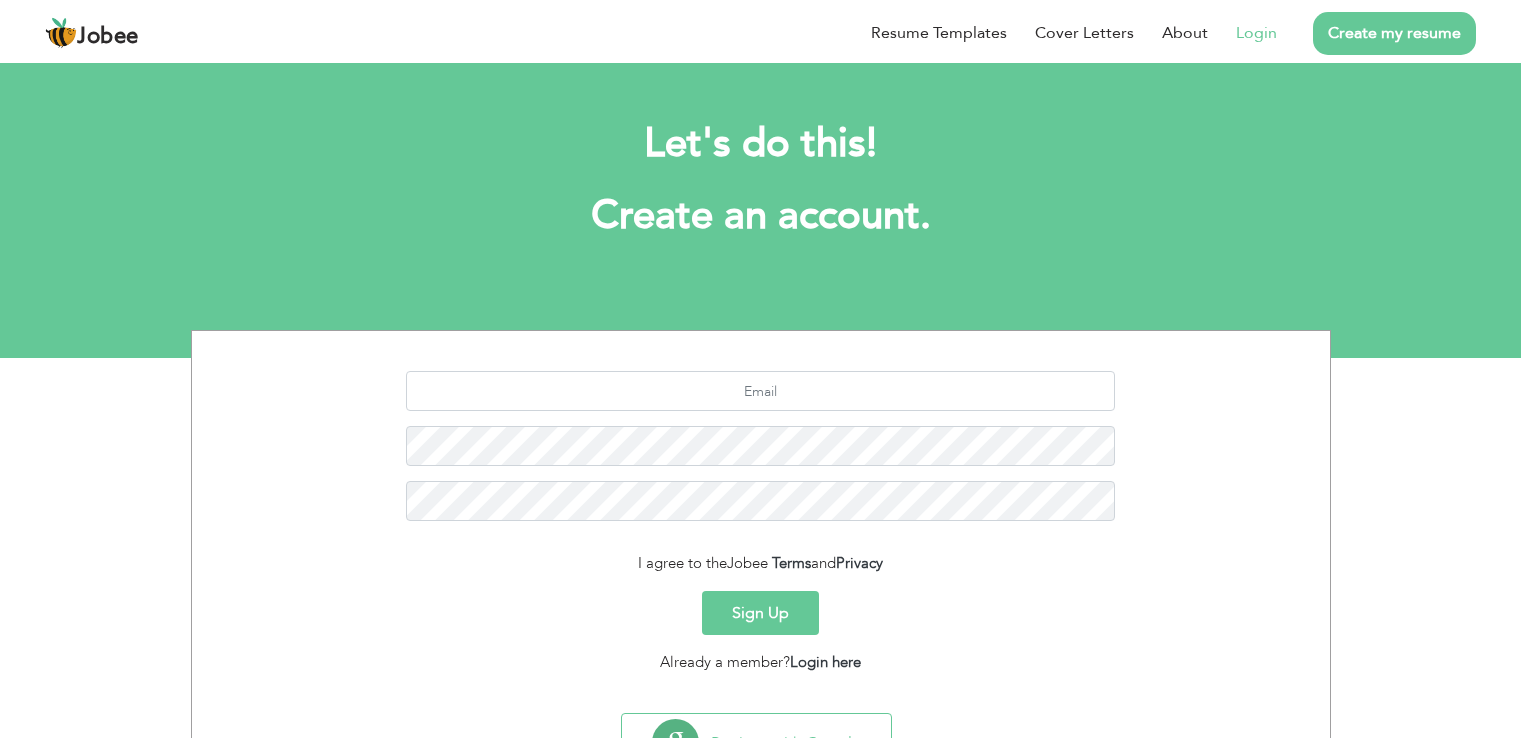 click on "Login" at bounding box center (1256, 33) 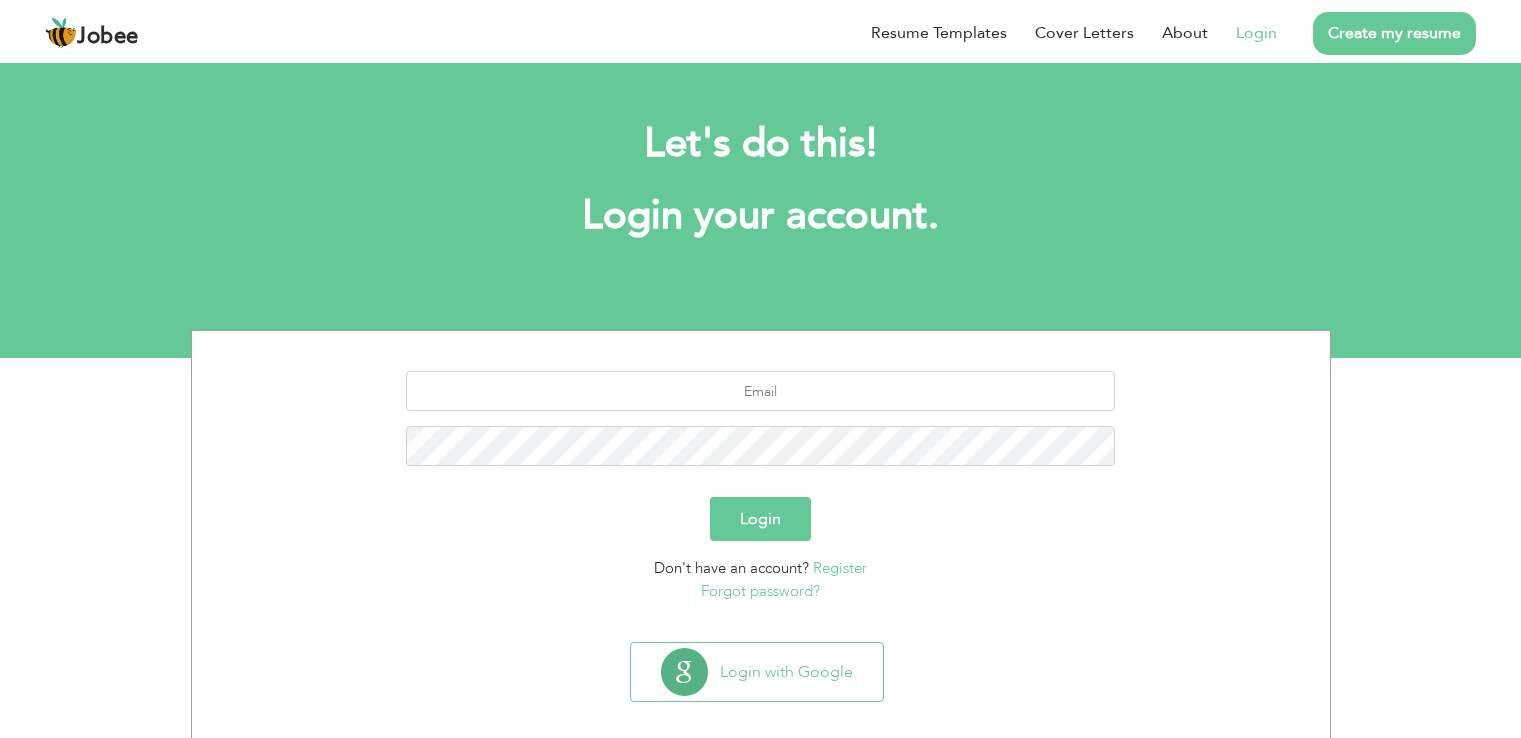 scroll, scrollTop: 0, scrollLeft: 0, axis: both 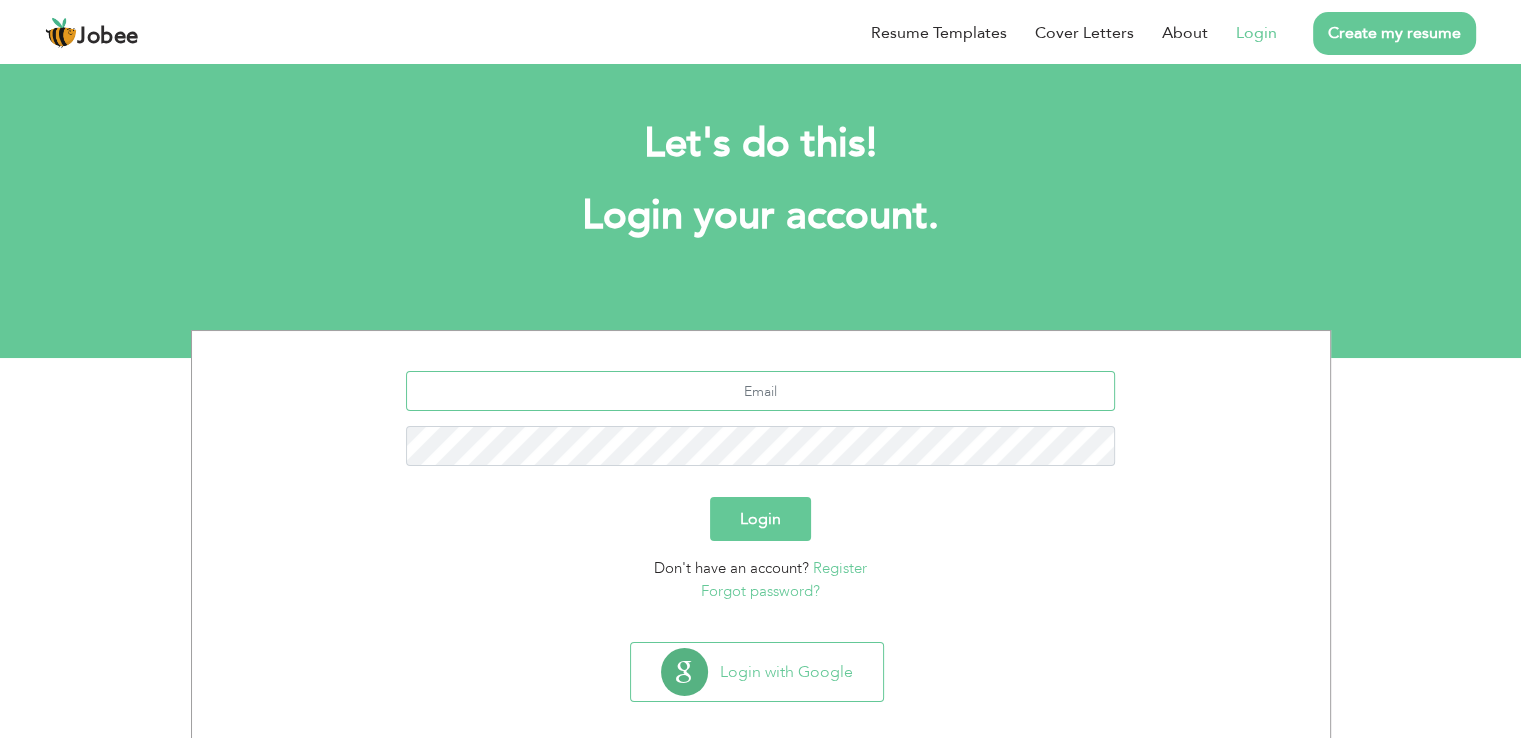 type on "adeelasghar9292@gmail.com" 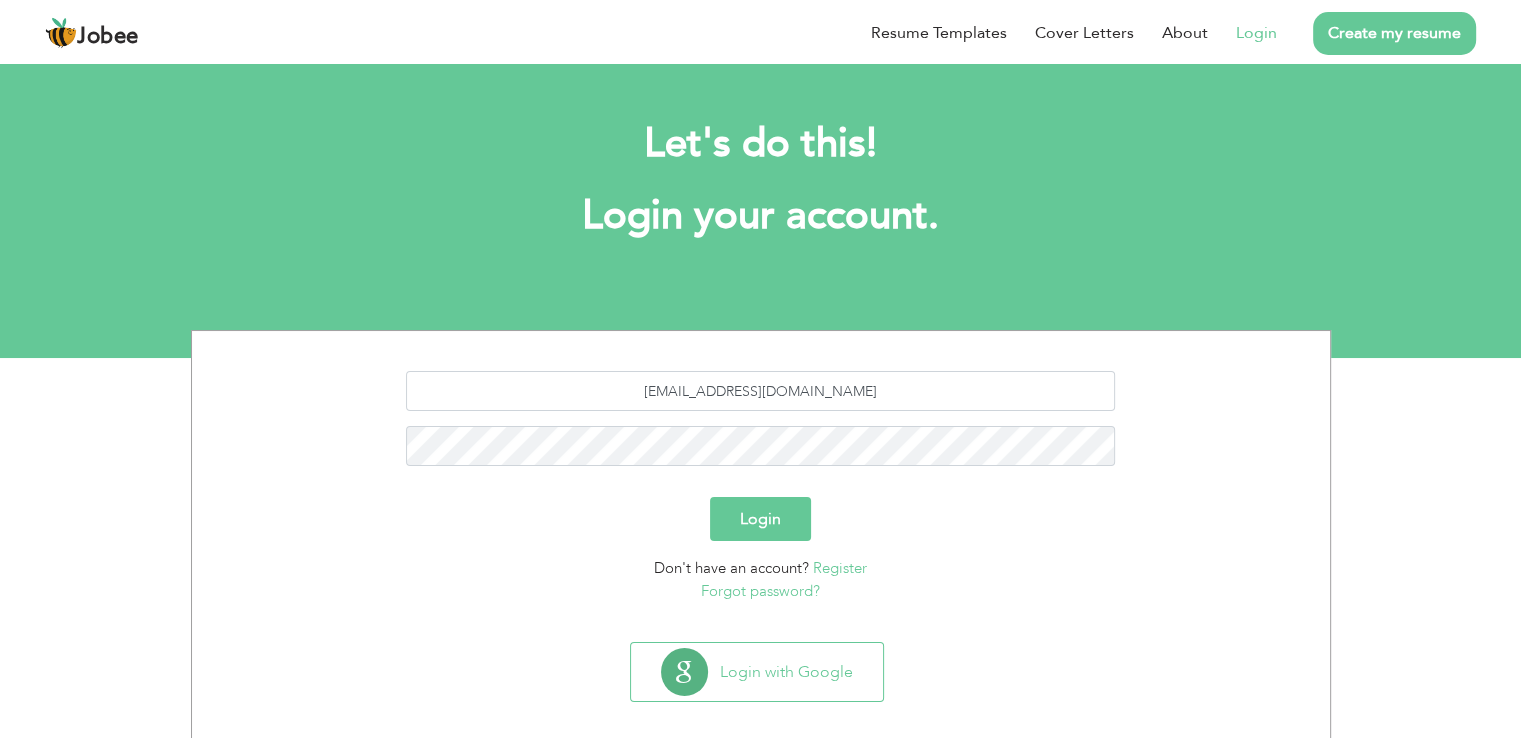 click on "Login" at bounding box center (760, 519) 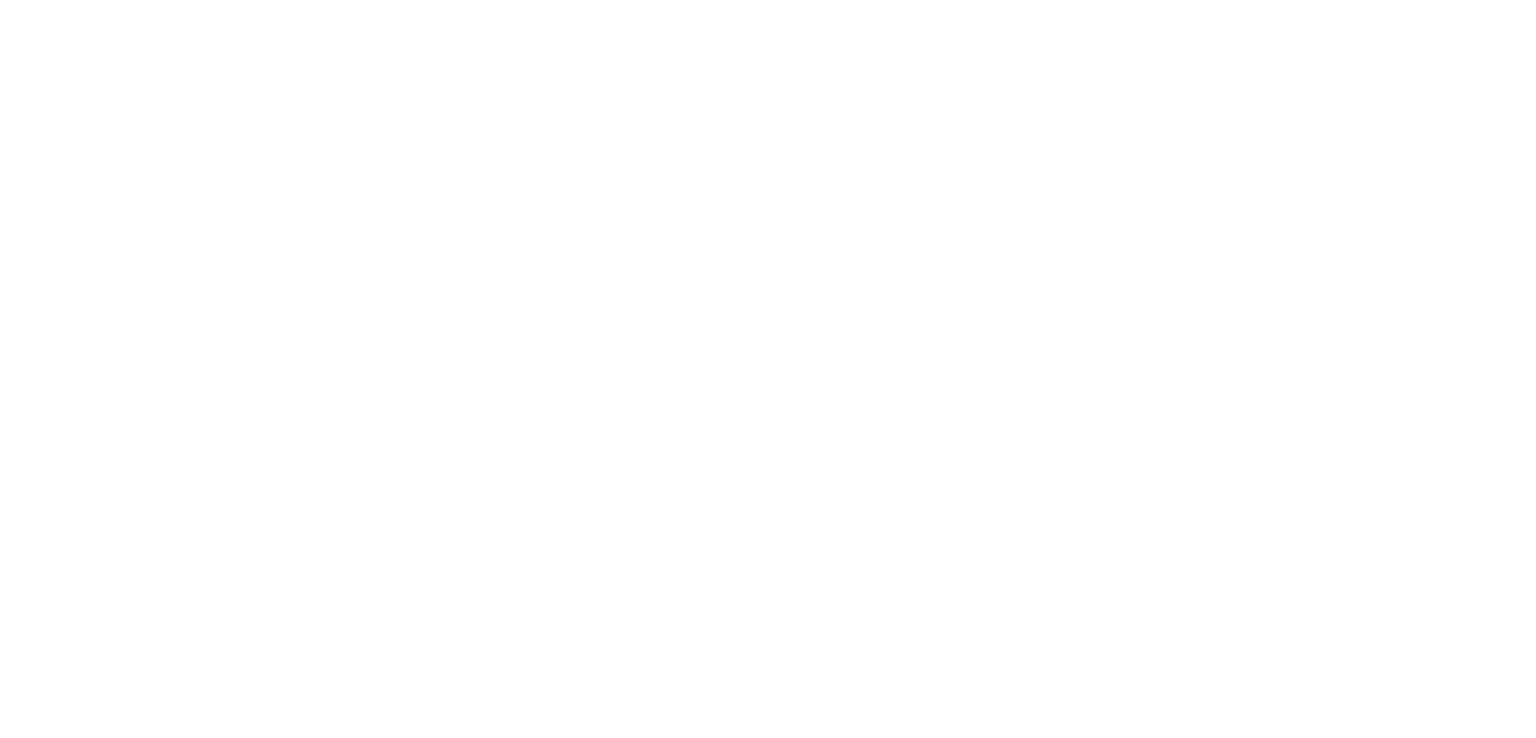 scroll, scrollTop: 0, scrollLeft: 0, axis: both 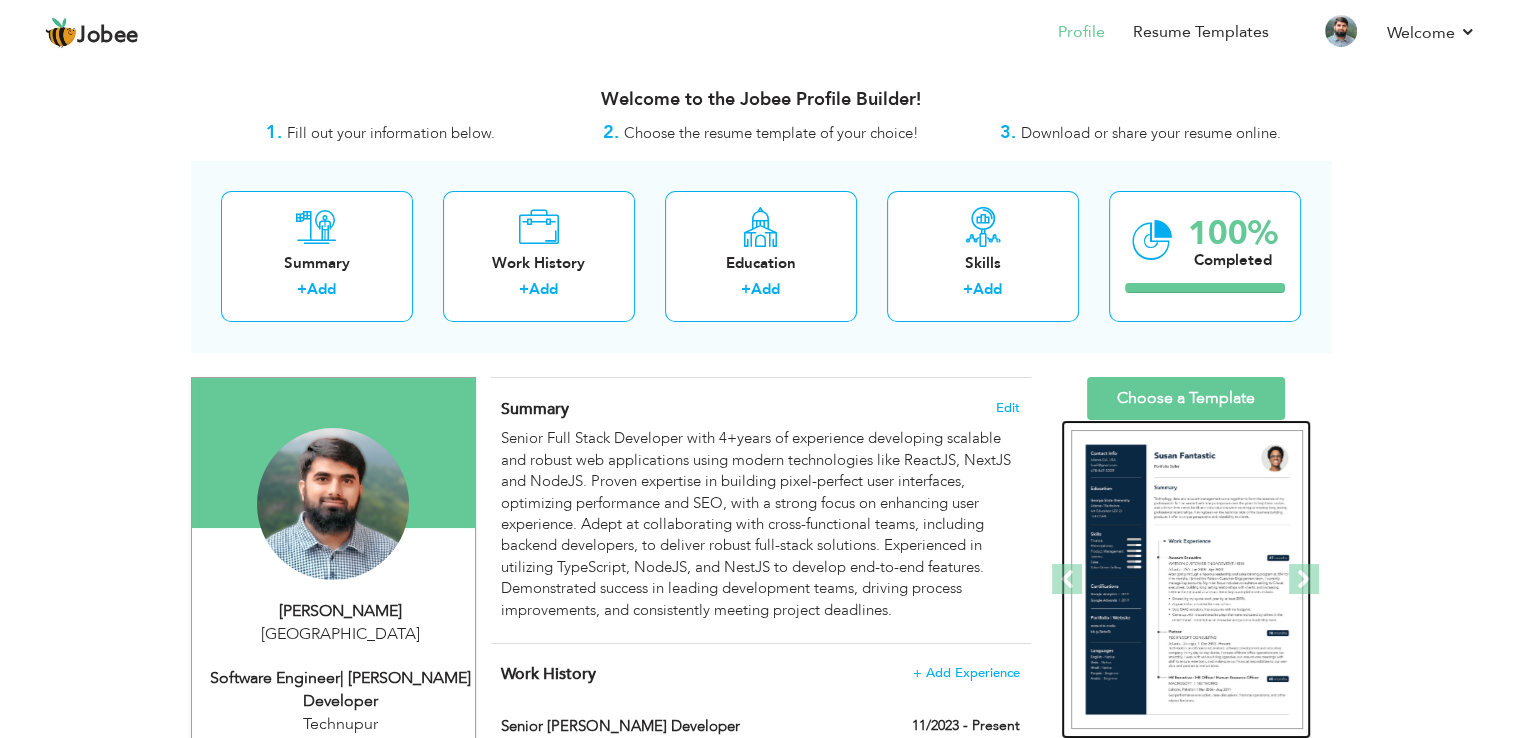 click at bounding box center (1187, 580) 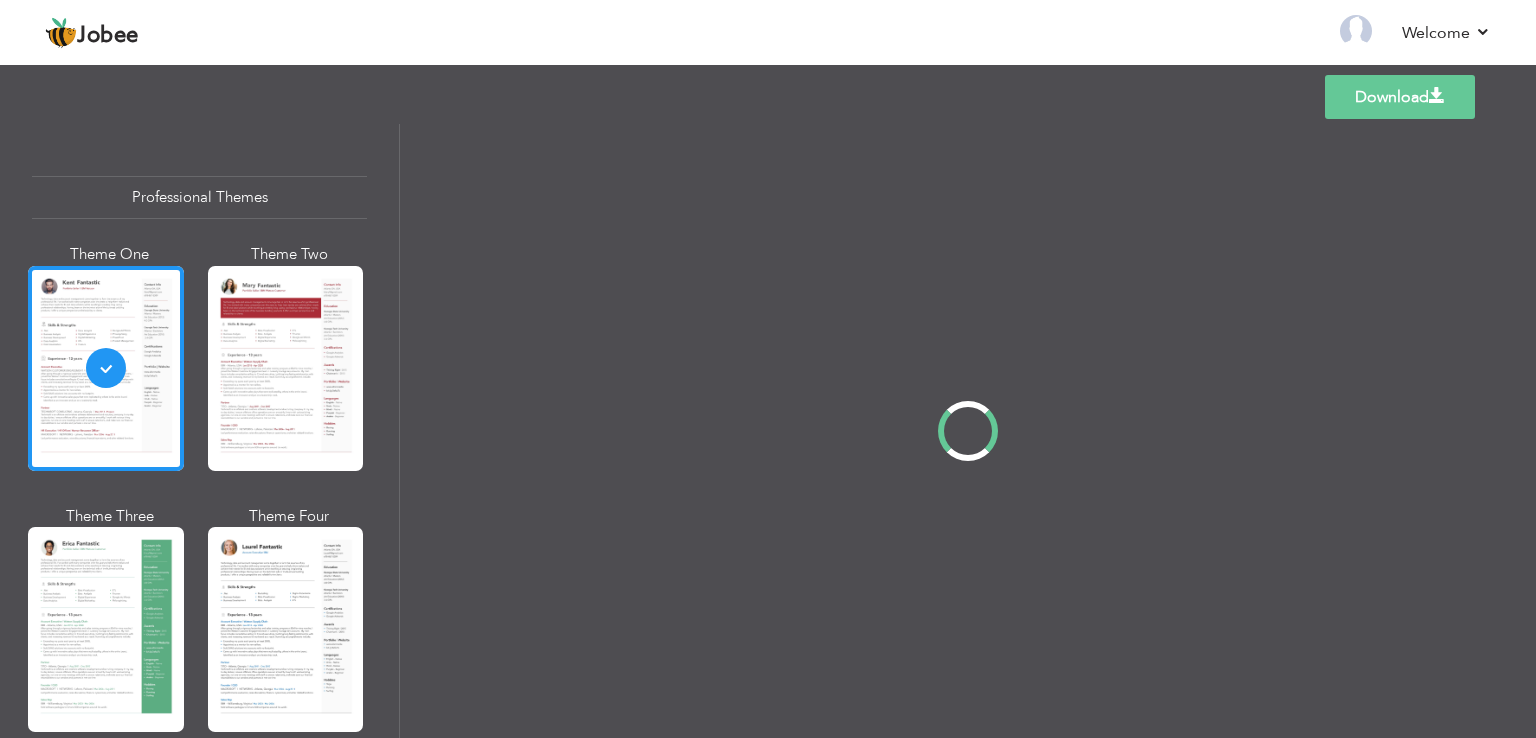 scroll, scrollTop: 0, scrollLeft: 0, axis: both 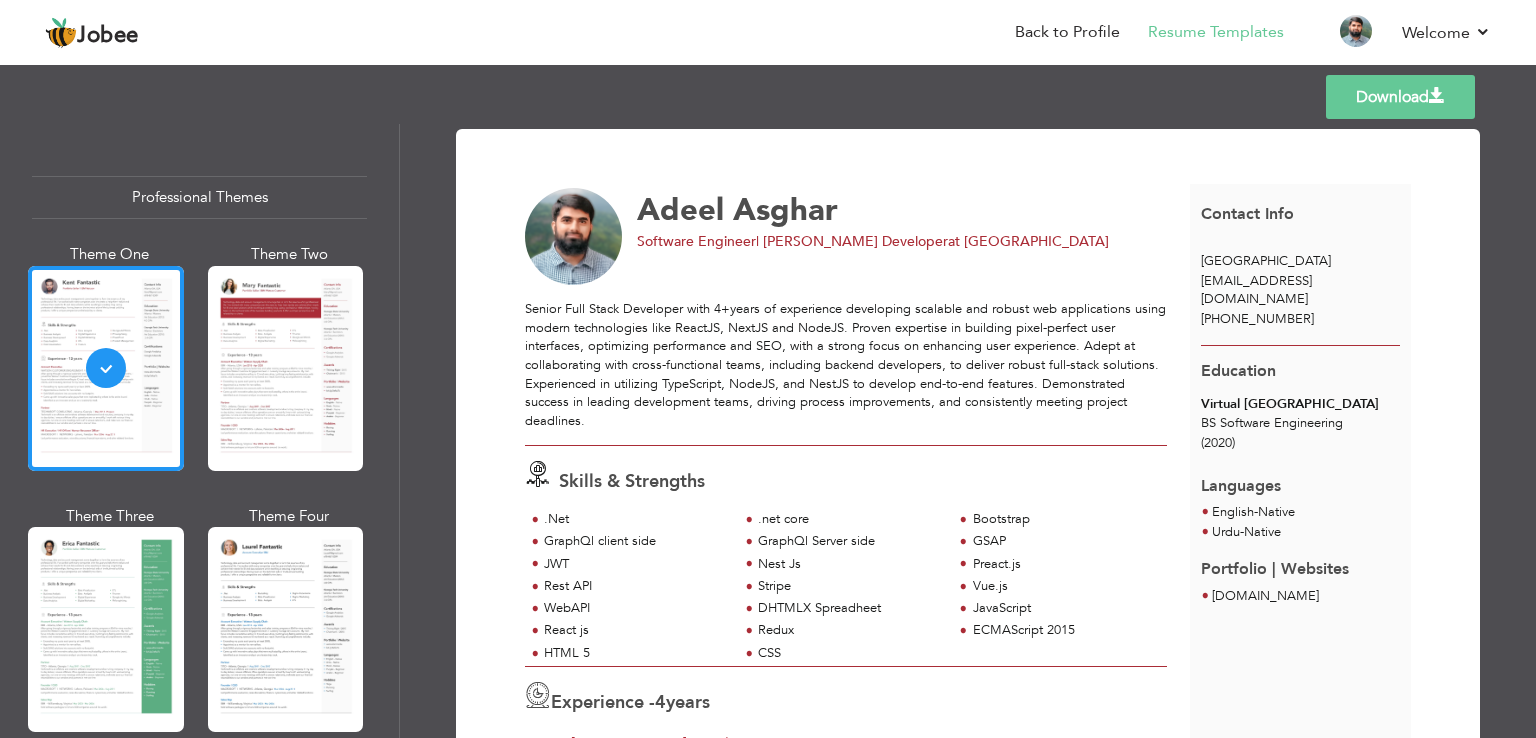 click at bounding box center [1437, 96] 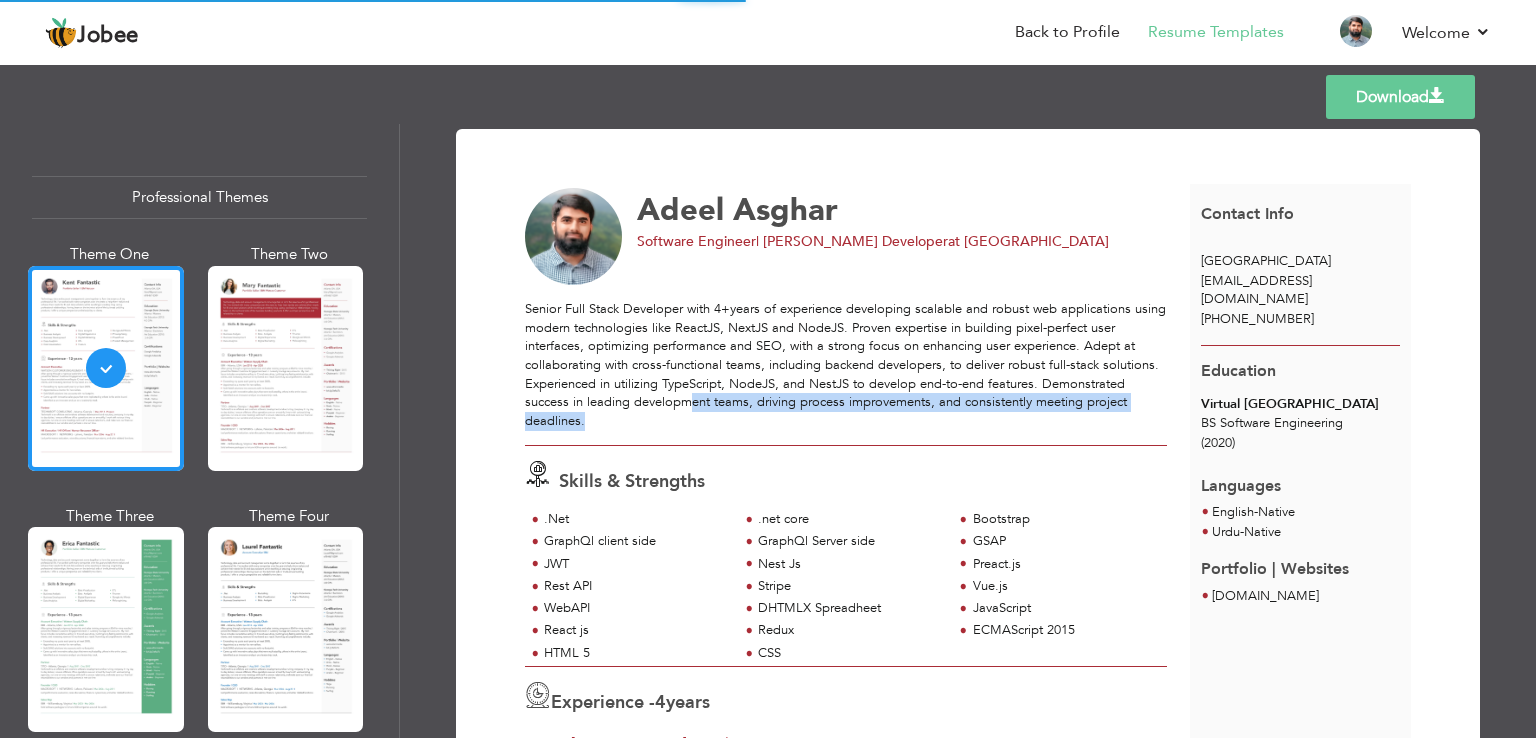 drag, startPoint x: 688, startPoint y: 401, endPoint x: 813, endPoint y: 416, distance: 125.89678 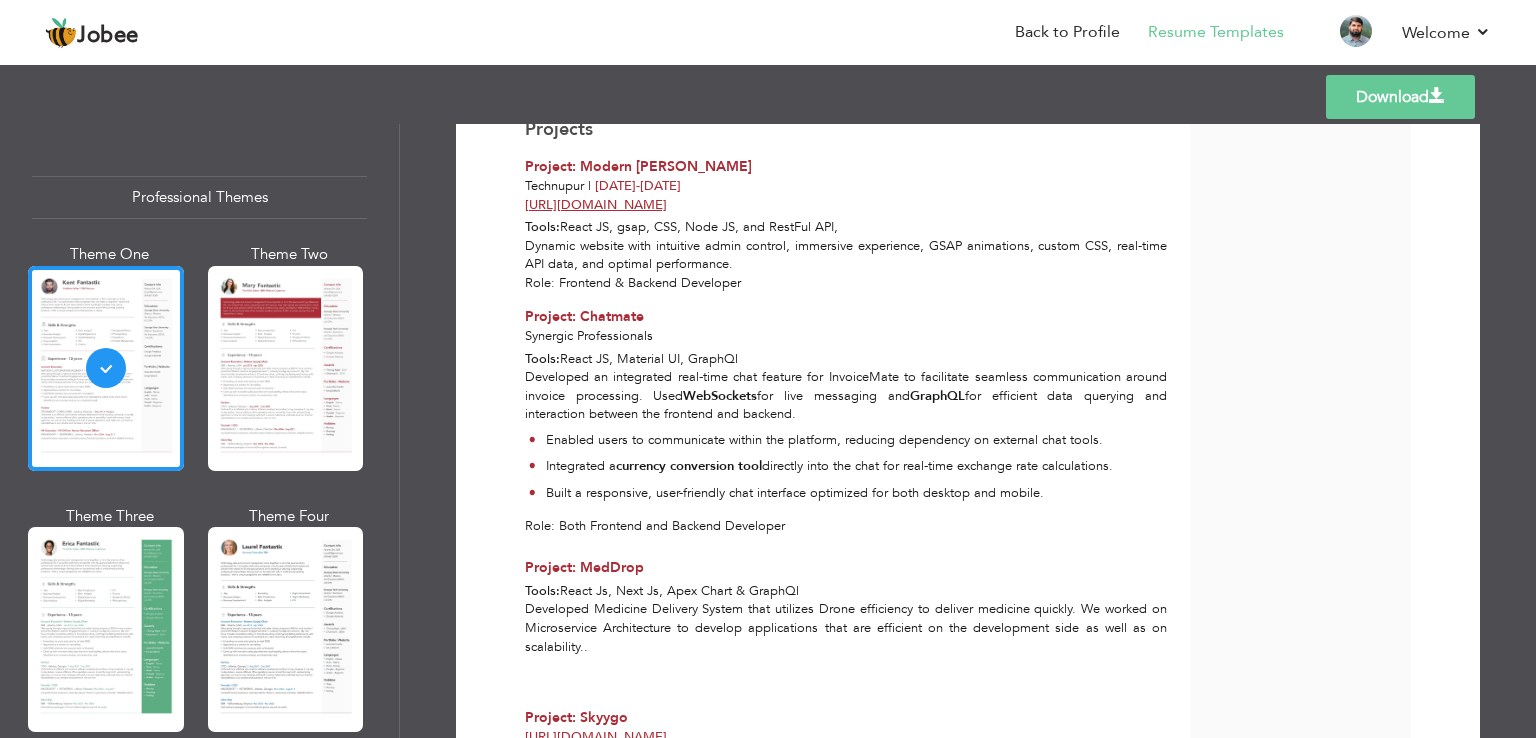 scroll, scrollTop: 1283, scrollLeft: 0, axis: vertical 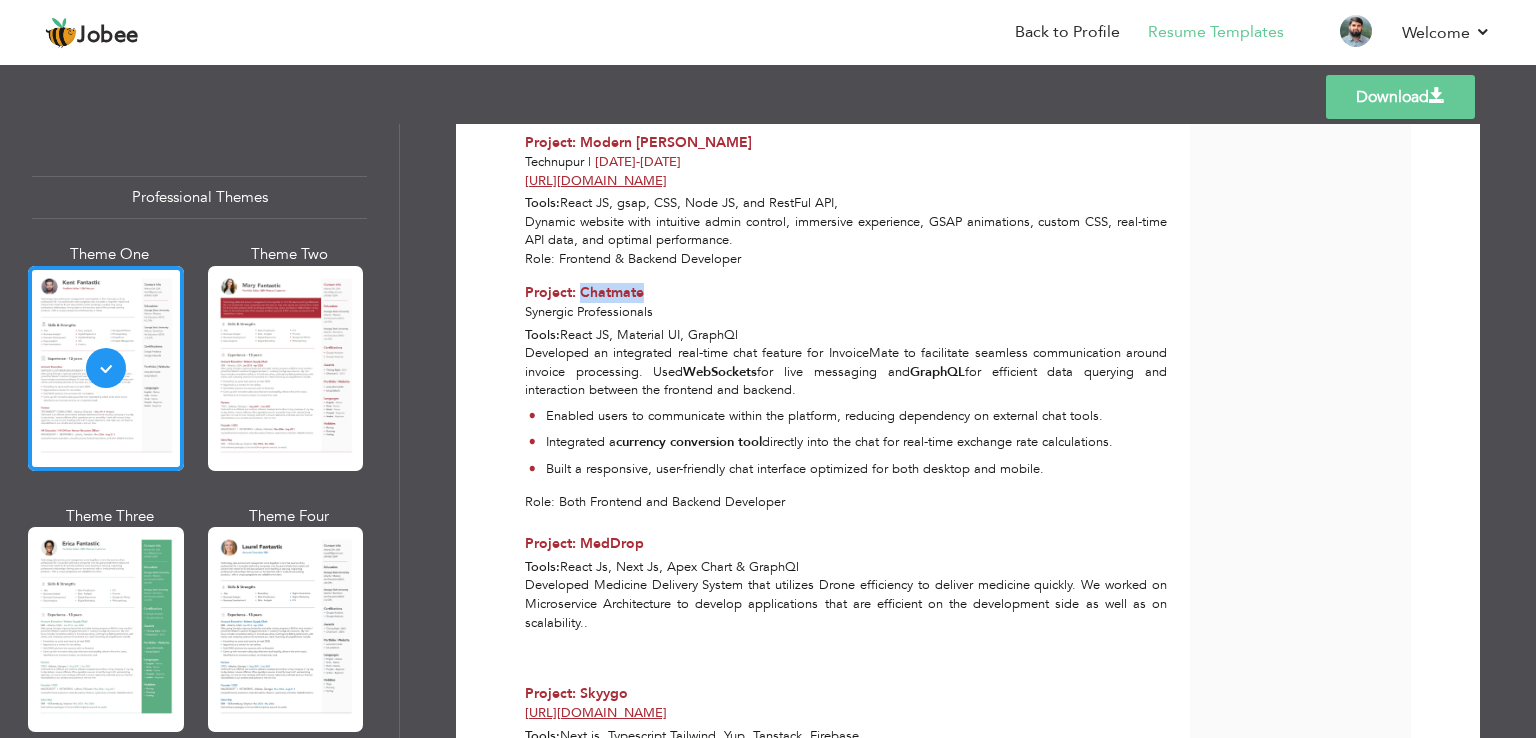 drag, startPoint x: 576, startPoint y: 287, endPoint x: 644, endPoint y: 289, distance: 68.0294 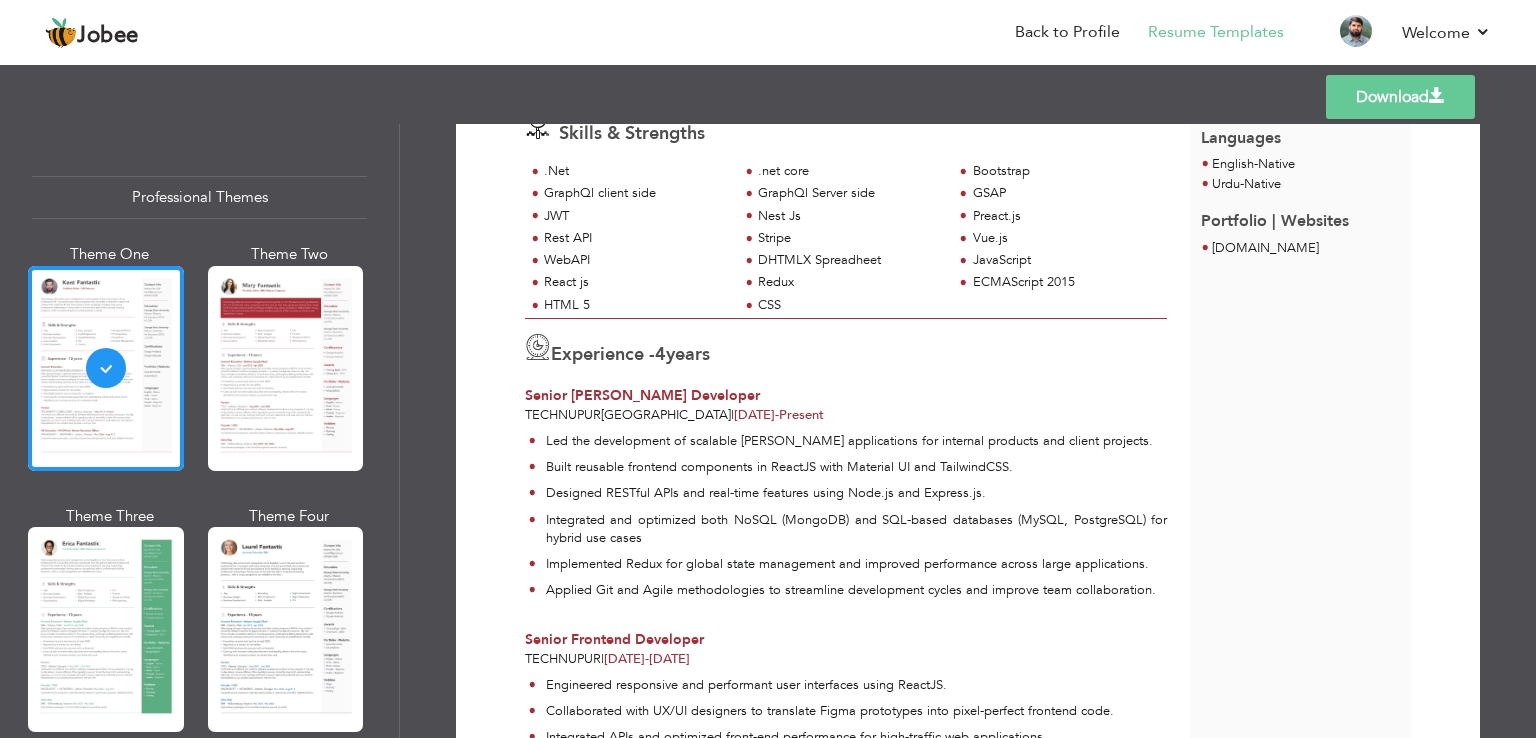 scroll, scrollTop: 0, scrollLeft: 0, axis: both 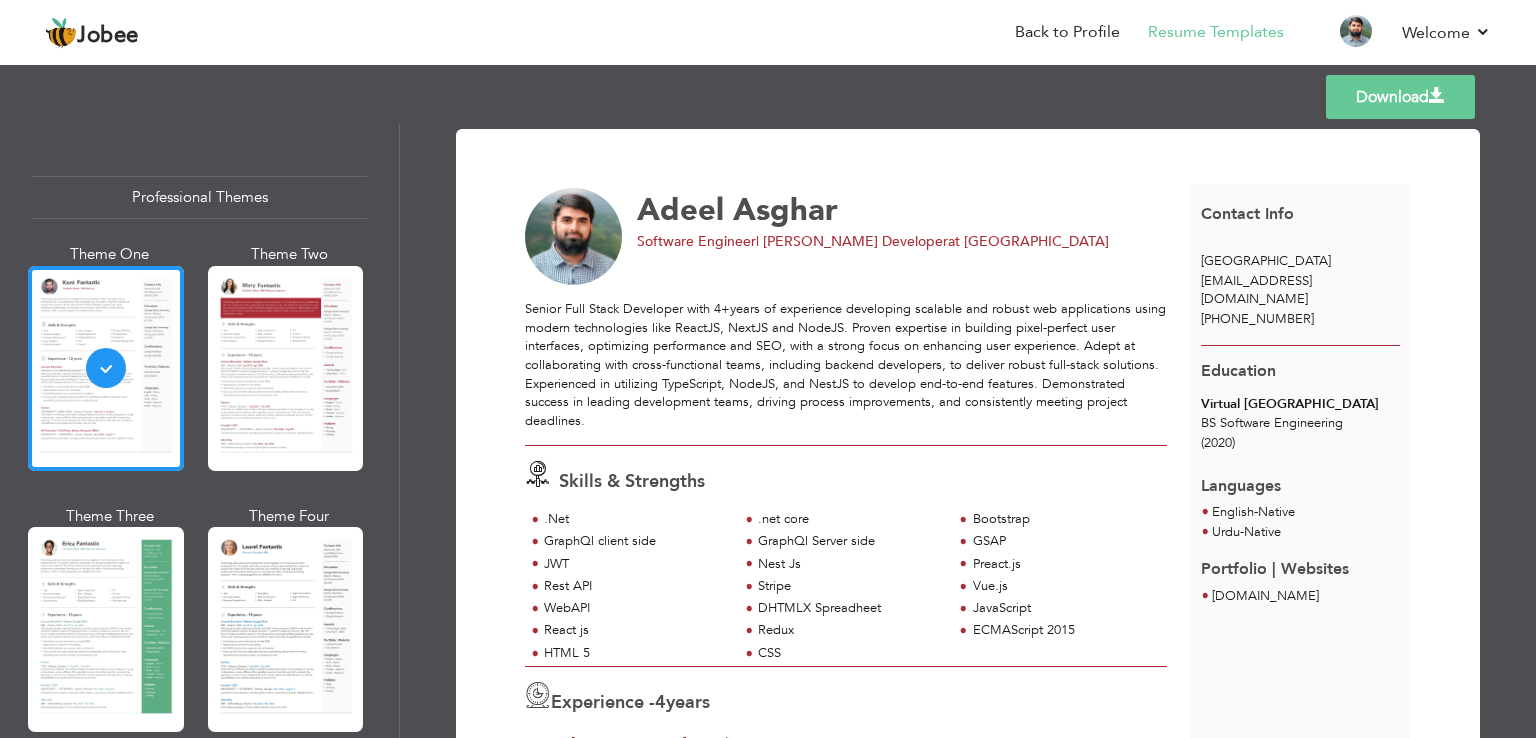 click on "[PHONE_NUMBER]" at bounding box center [1257, 319] 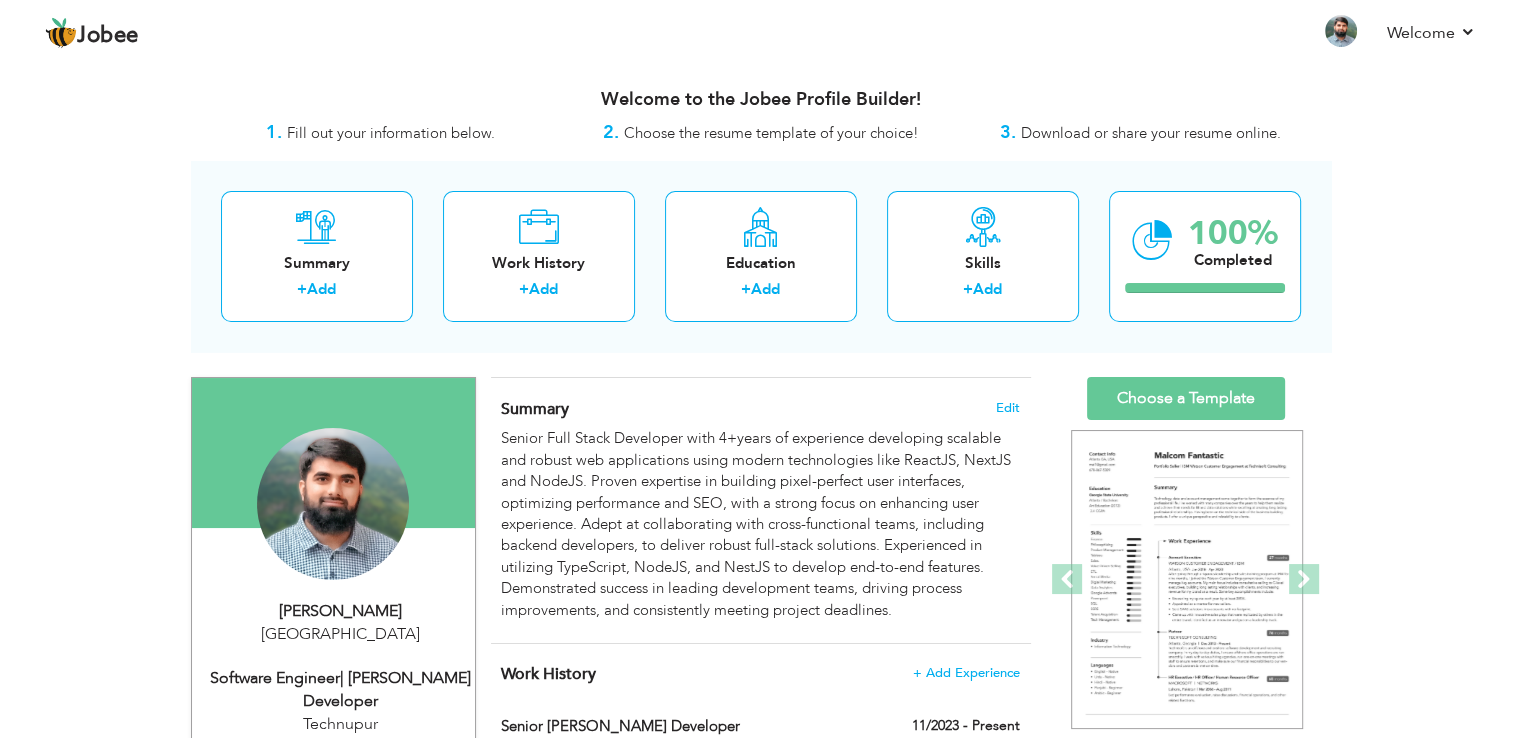 scroll, scrollTop: 0, scrollLeft: 0, axis: both 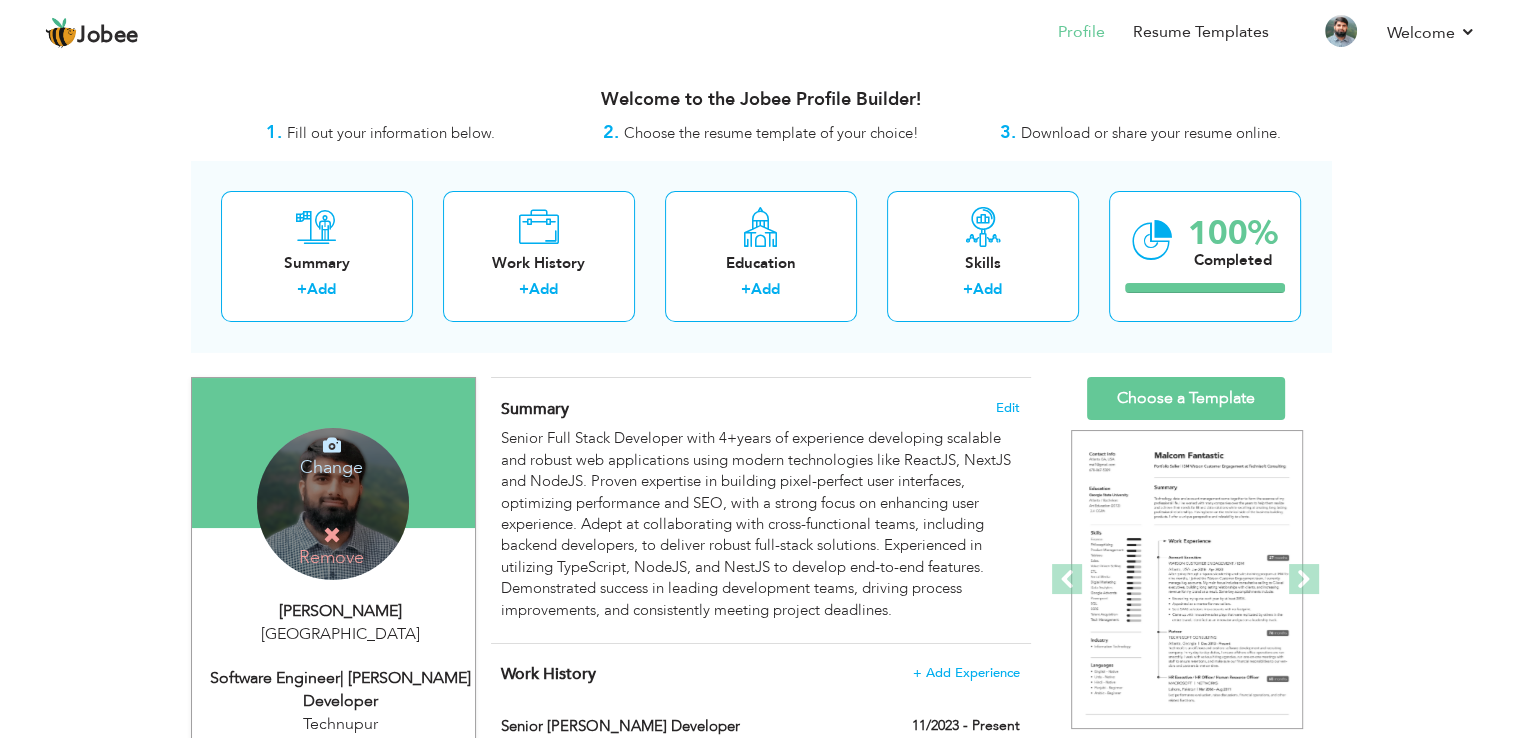click at bounding box center [332, 535] 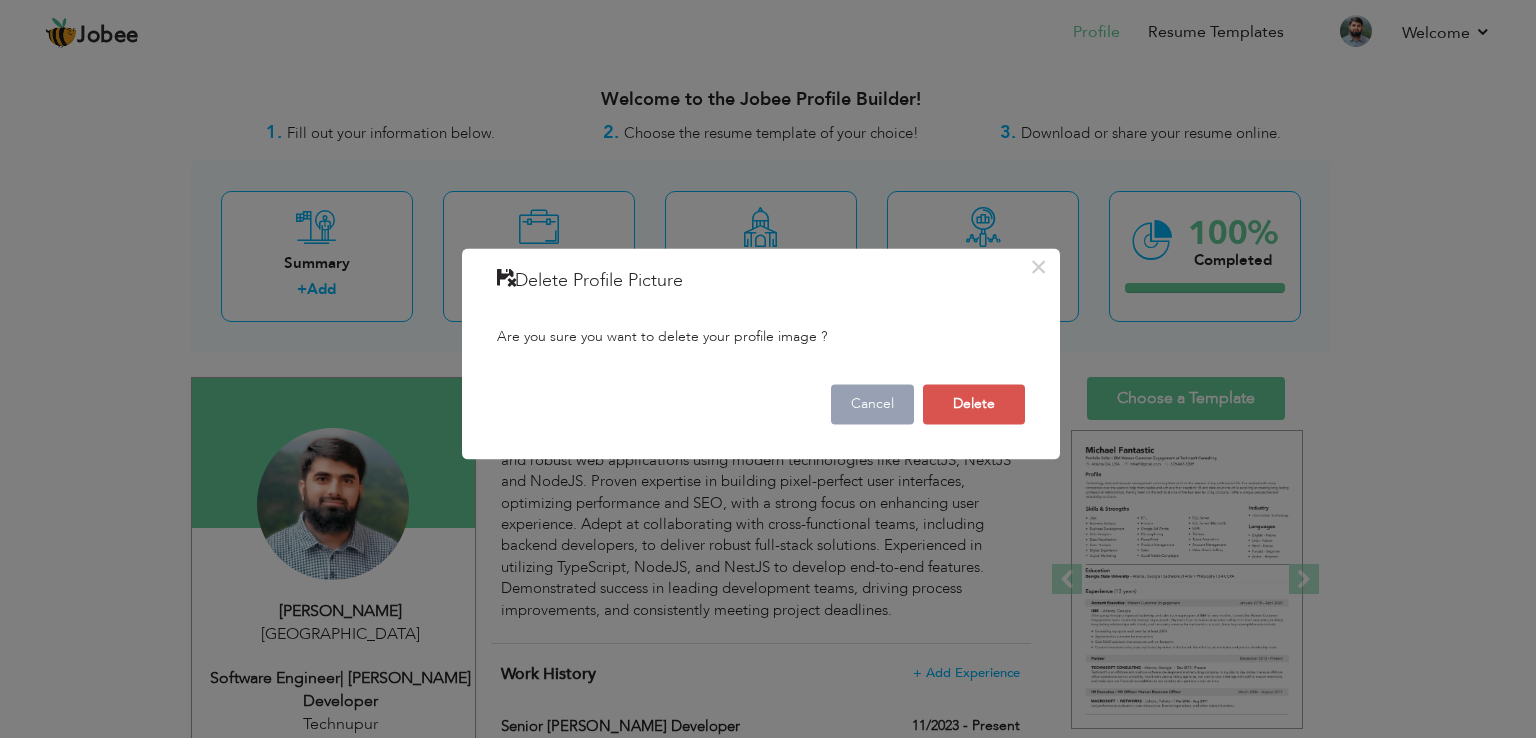 click on "Cancel" at bounding box center [872, 405] 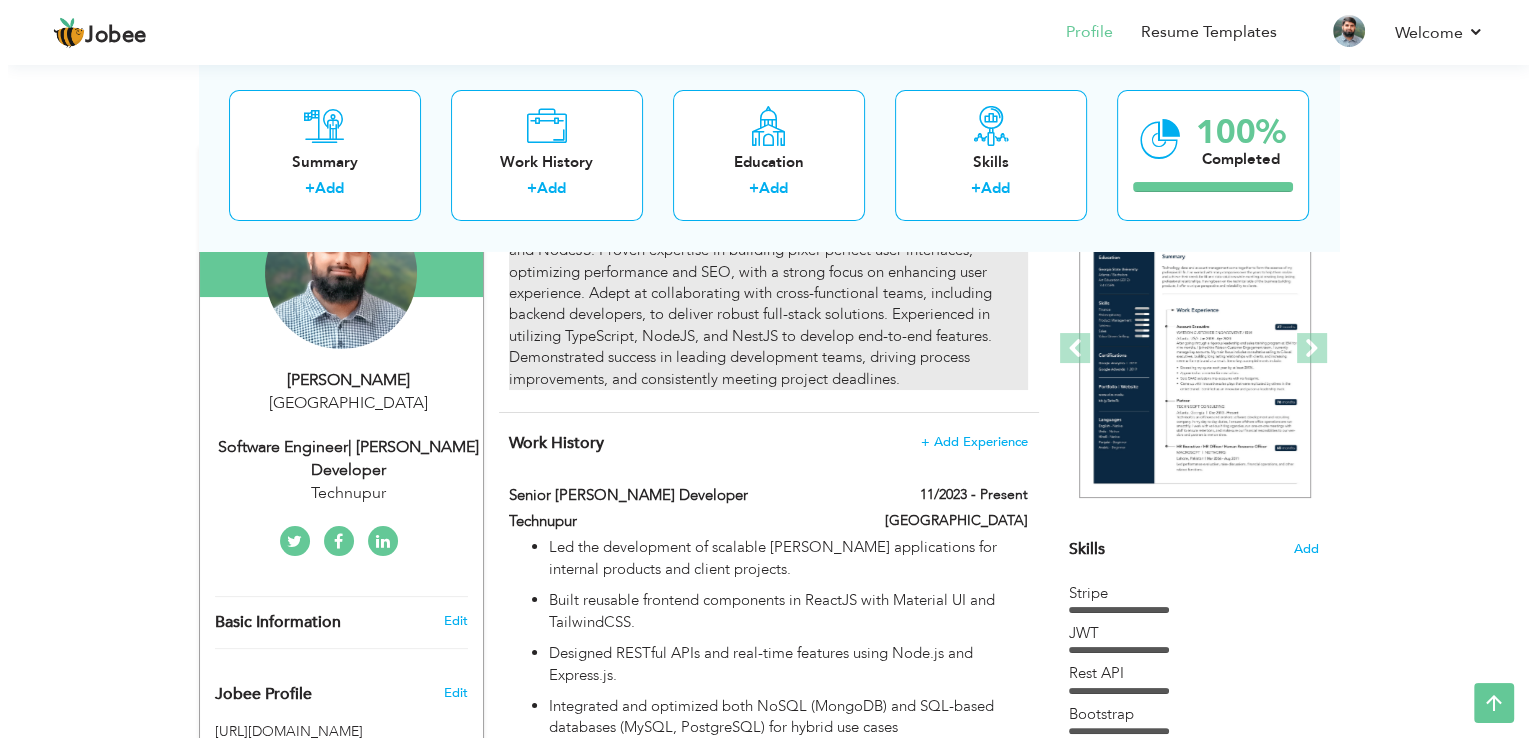 scroll, scrollTop: 249, scrollLeft: 0, axis: vertical 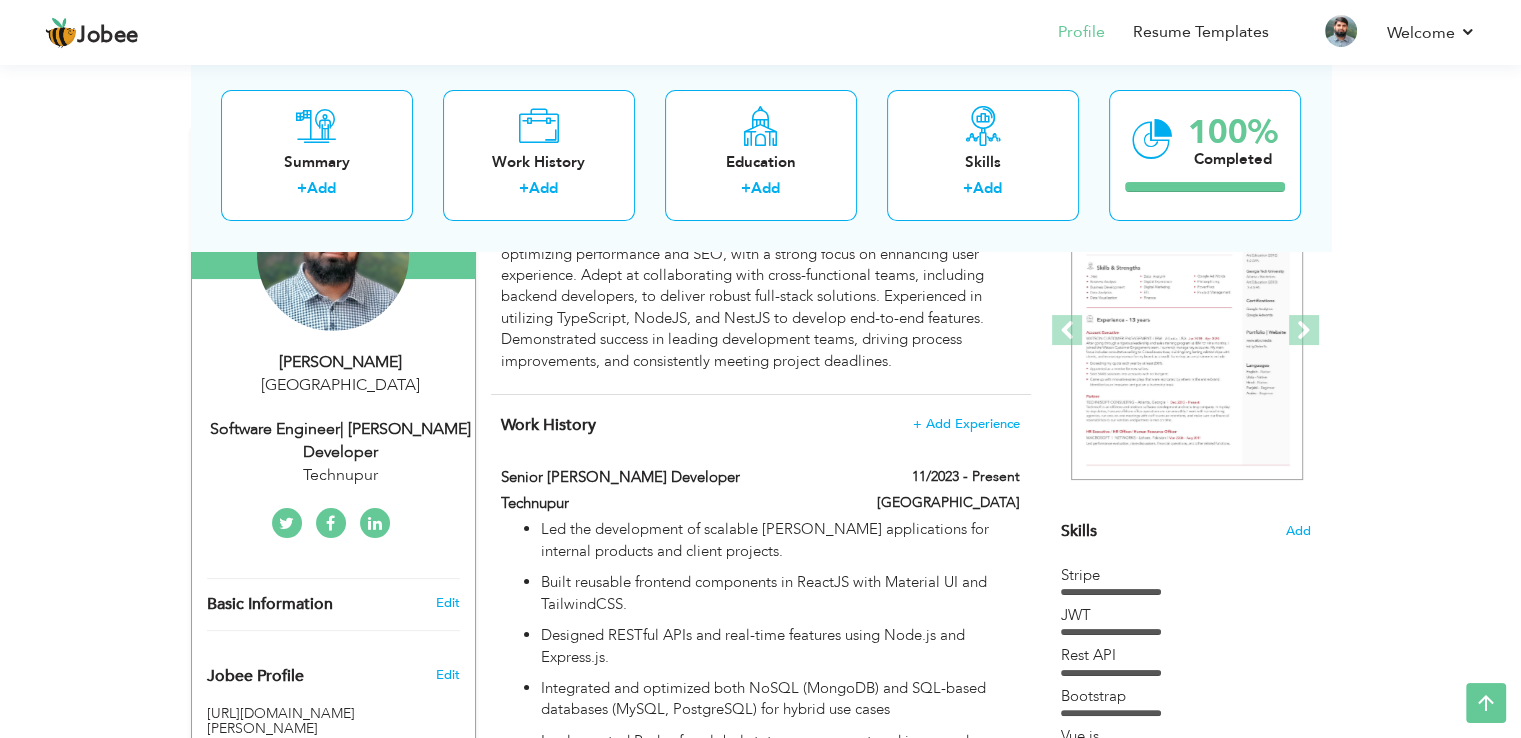 click on "Software Engineer| [PERSON_NAME] Developer" at bounding box center [341, 441] 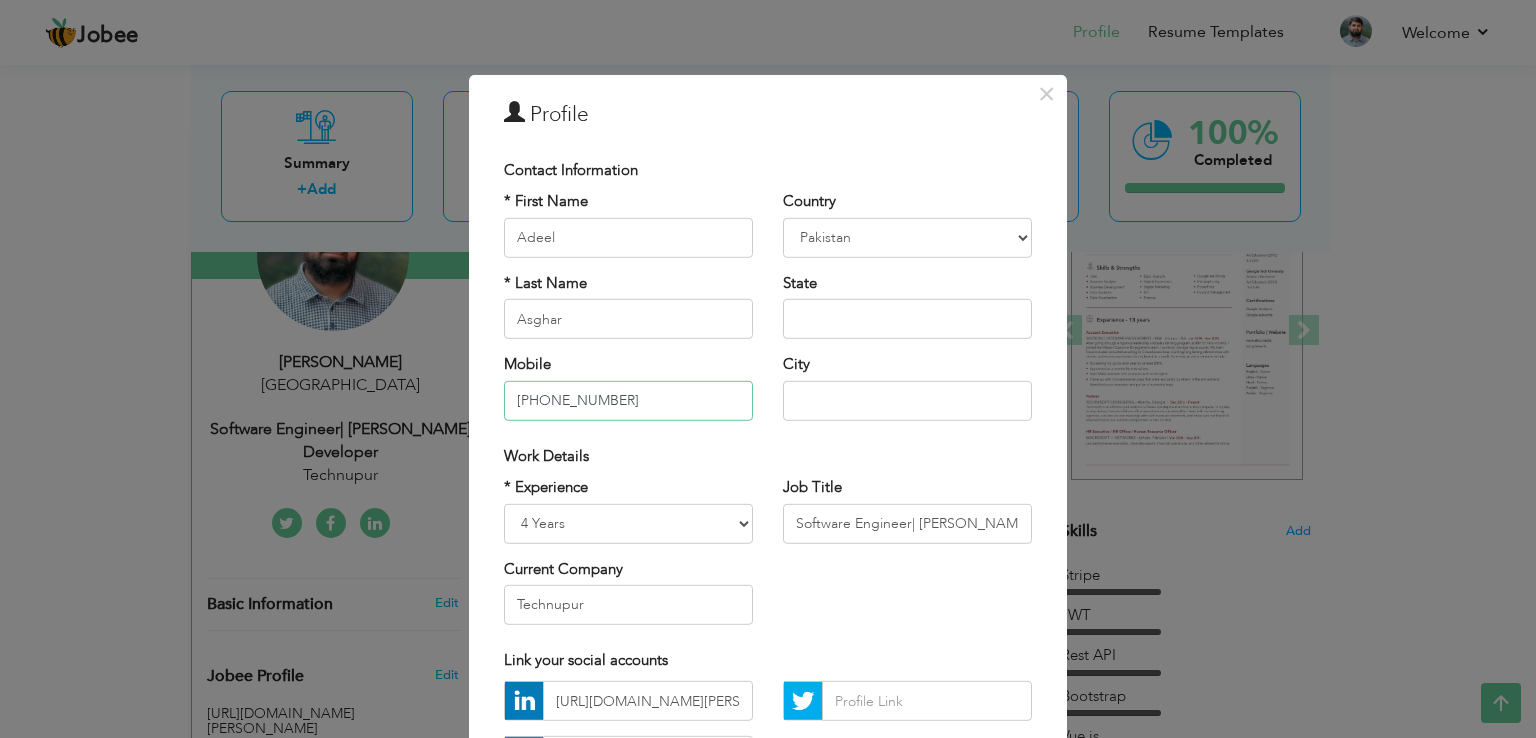 click on "[PHONE_NUMBER]" at bounding box center [628, 400] 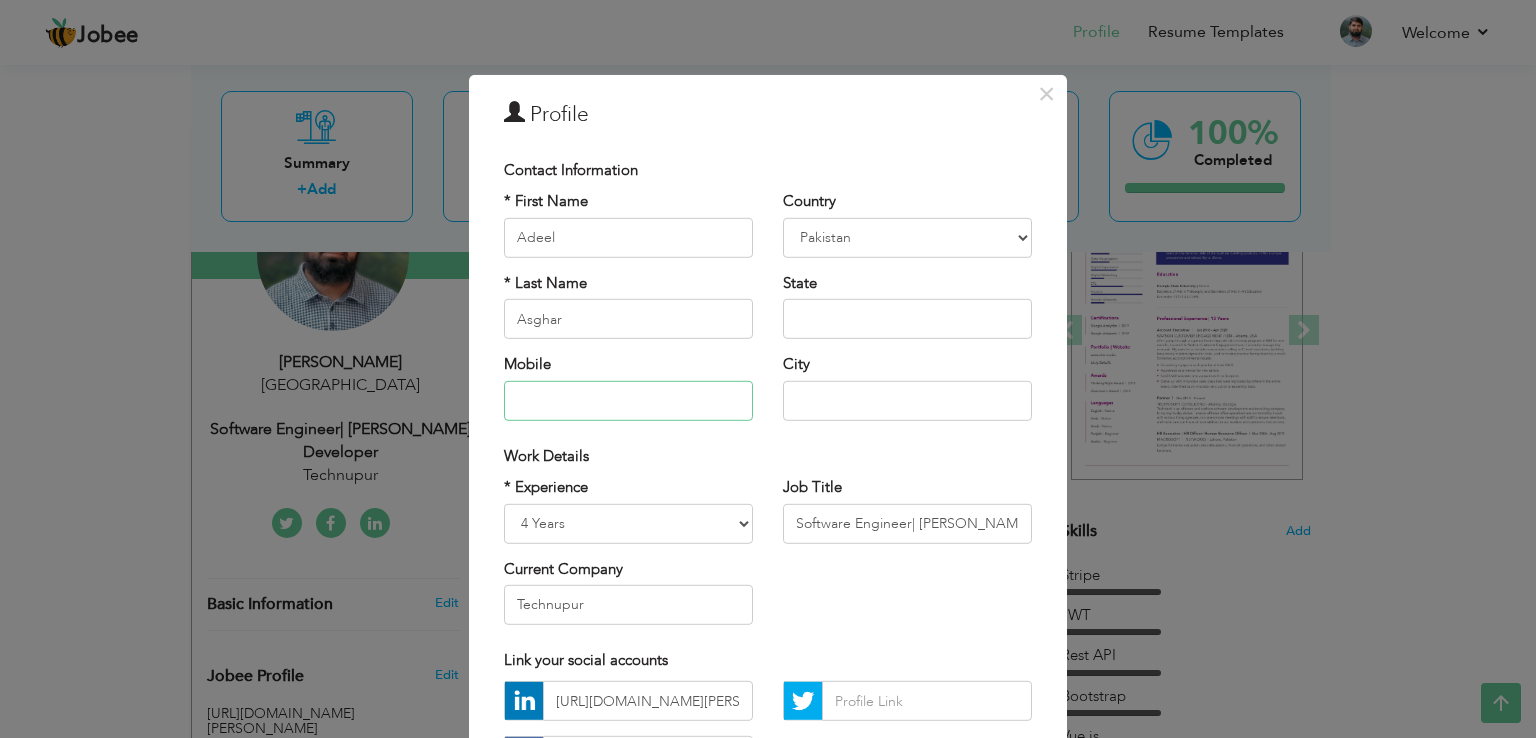type 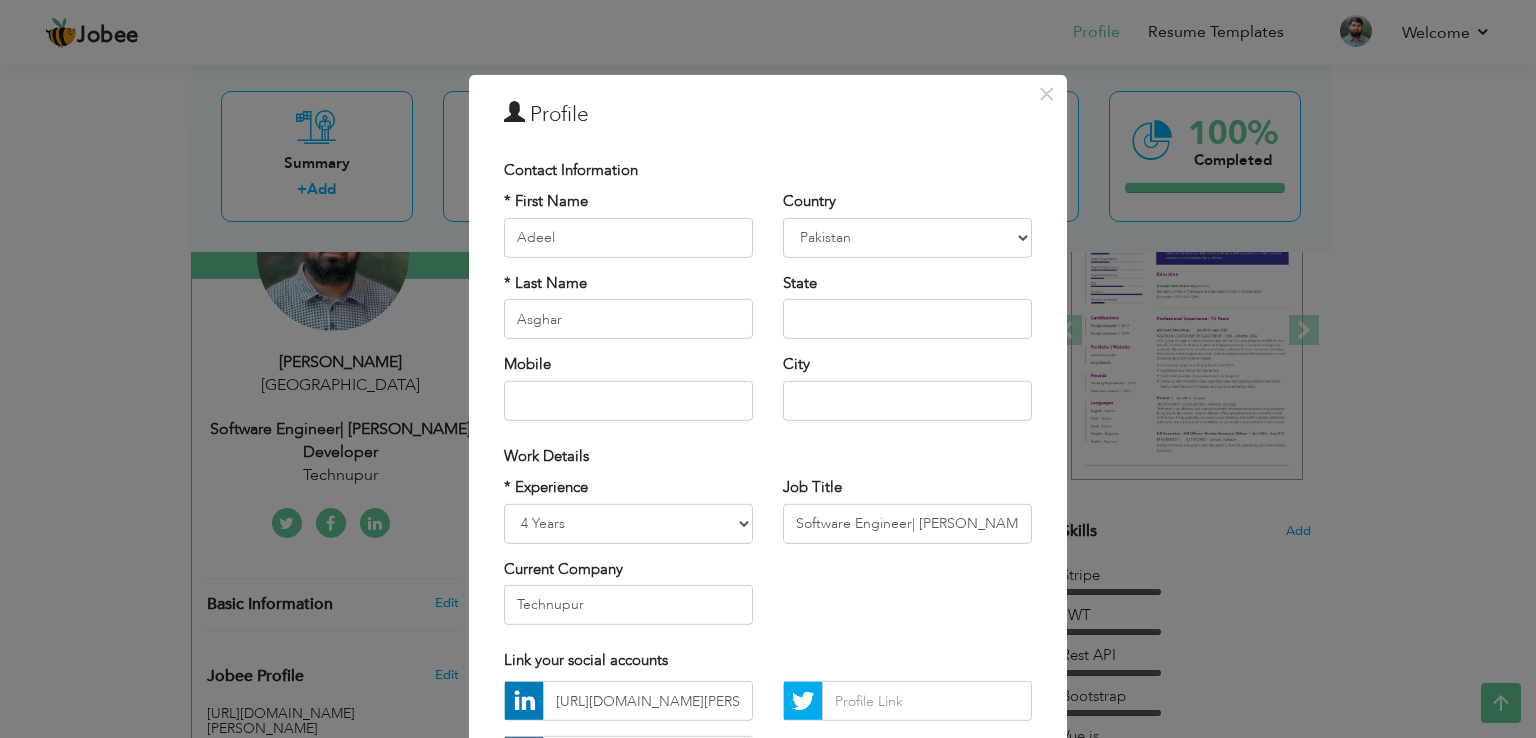 click on "Work Details" at bounding box center [768, 455] 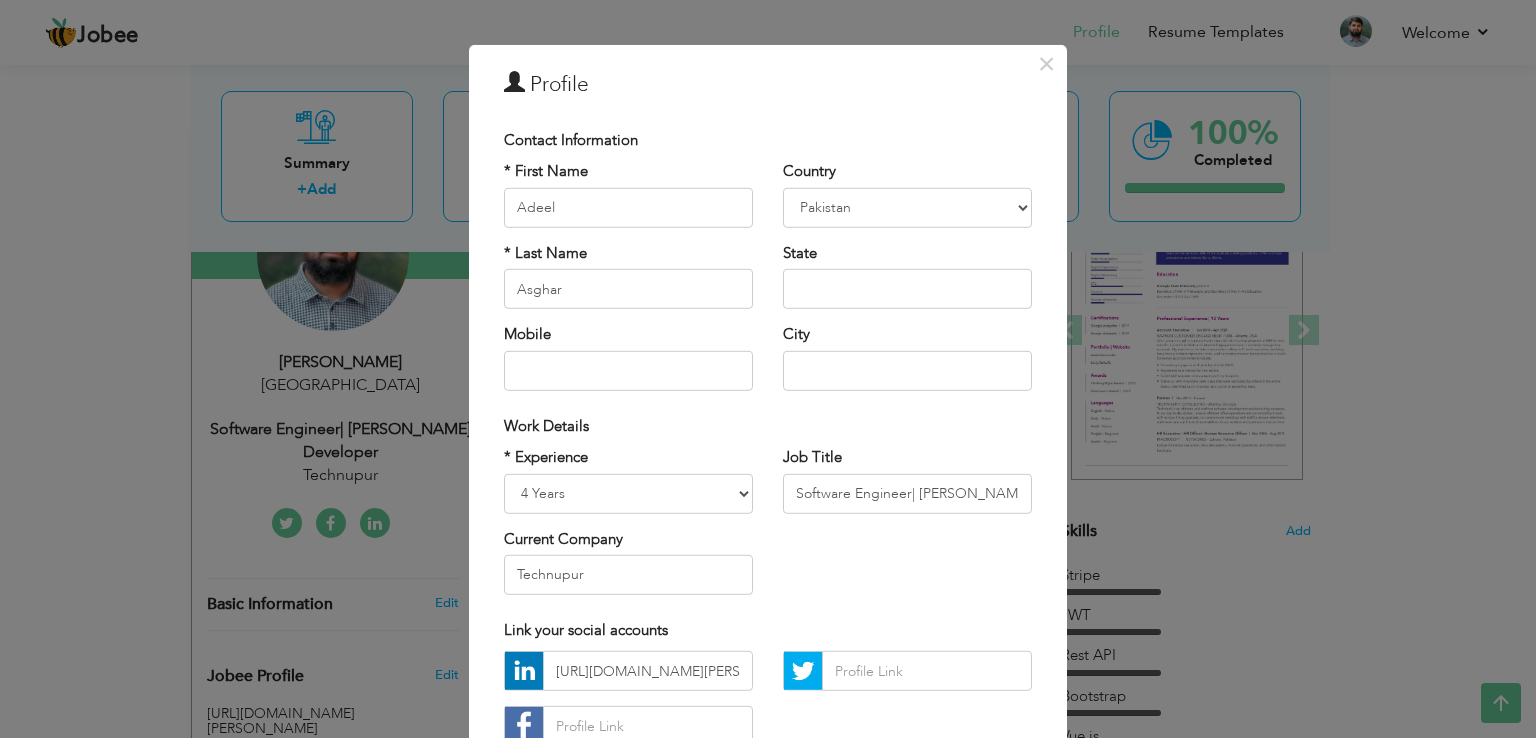 scroll, scrollTop: 33, scrollLeft: 0, axis: vertical 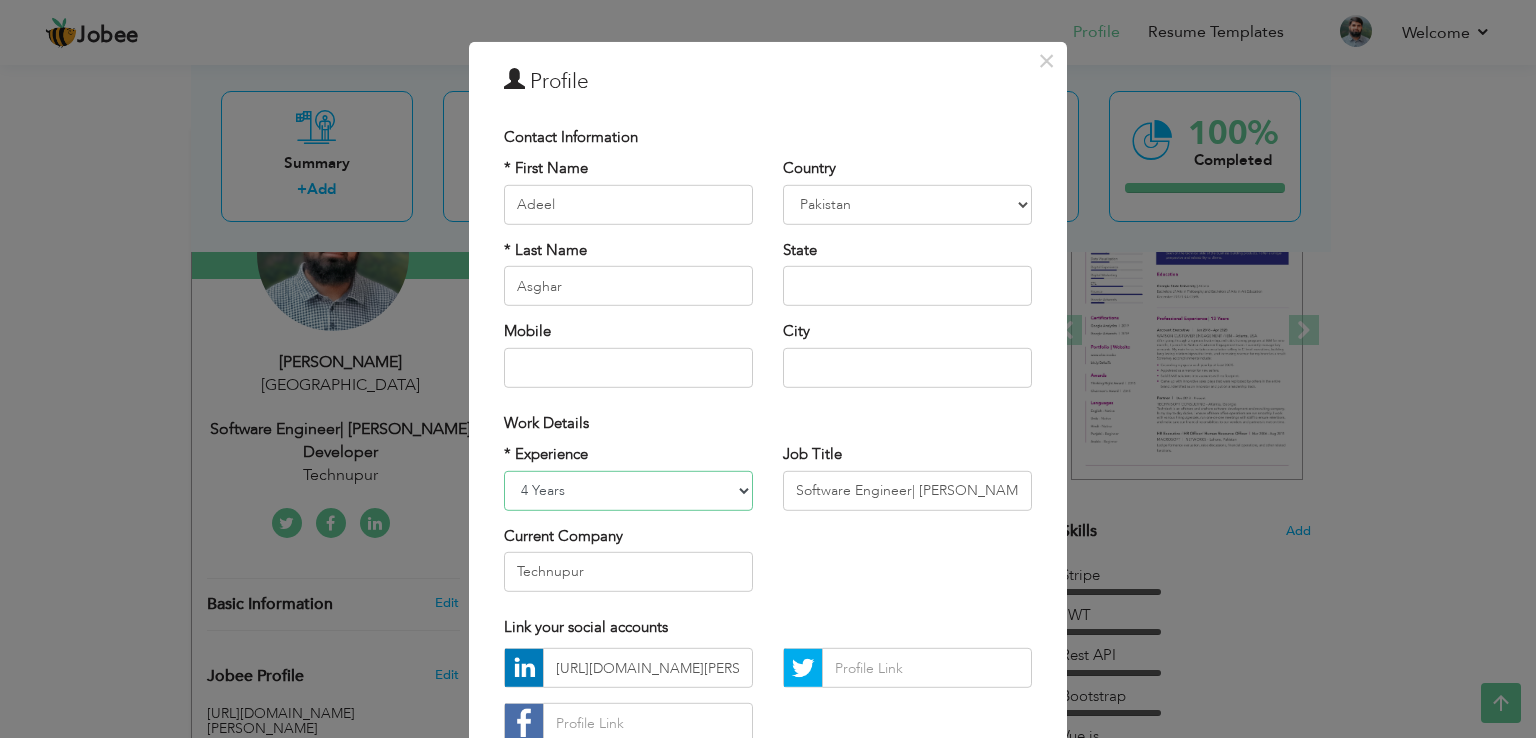 click on "Entry Level Less than 1 Year 1 Year 2 Years 3 Years 4 Years 5 Years 6 Years 7 Years 8 Years 9 Years 10 Years 11 Years 12 Years 13 Years 14 Years 15 Years 16 Years 17 Years 18 Years 19 Years 20 Years 21 Years 22 Years 23 Years 24 Years 25 Years 26 Years 27 Years 28 Years 29 Years 30 Years 31 Years 32 Years 33 Years 34 Years 35 Years More than 35 Years" at bounding box center [628, 490] 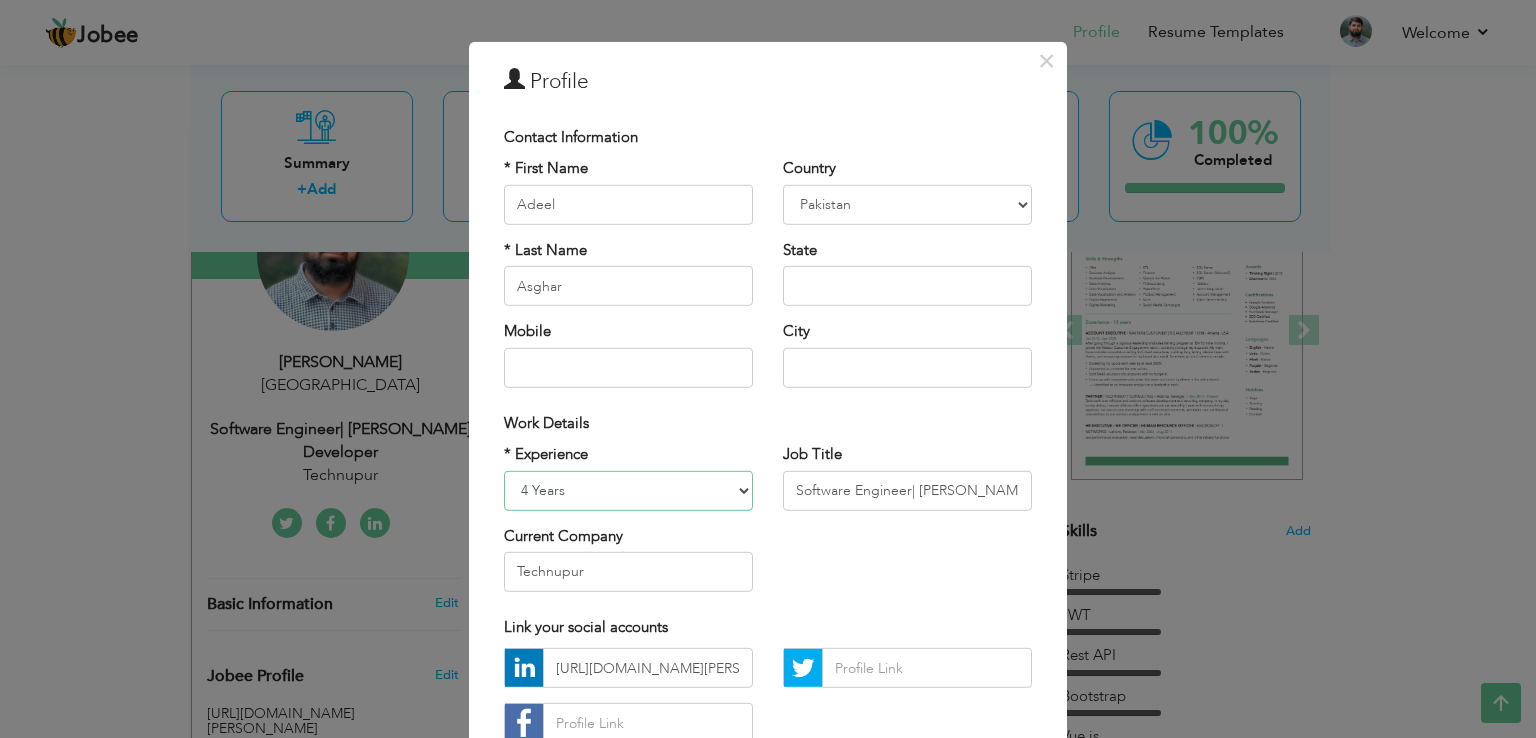 select on "number:7" 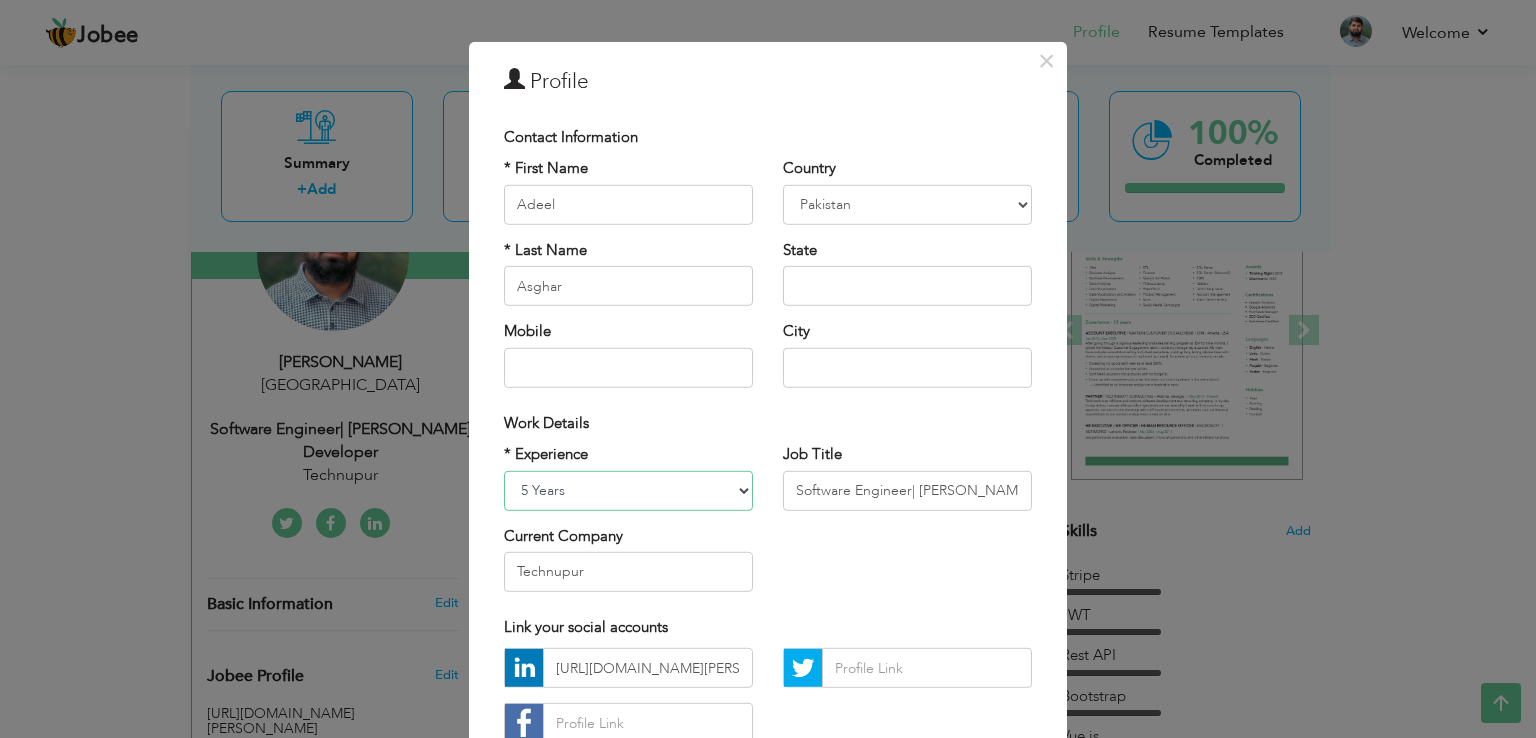 click on "Entry Level Less than 1 Year 1 Year 2 Years 3 Years 4 Years 5 Years 6 Years 7 Years 8 Years 9 Years 10 Years 11 Years 12 Years 13 Years 14 Years 15 Years 16 Years 17 Years 18 Years 19 Years 20 Years 21 Years 22 Years 23 Years 24 Years 25 Years 26 Years 27 Years 28 Years 29 Years 30 Years 31 Years 32 Years 33 Years 34 Years 35 Years More than 35 Years" at bounding box center (628, 490) 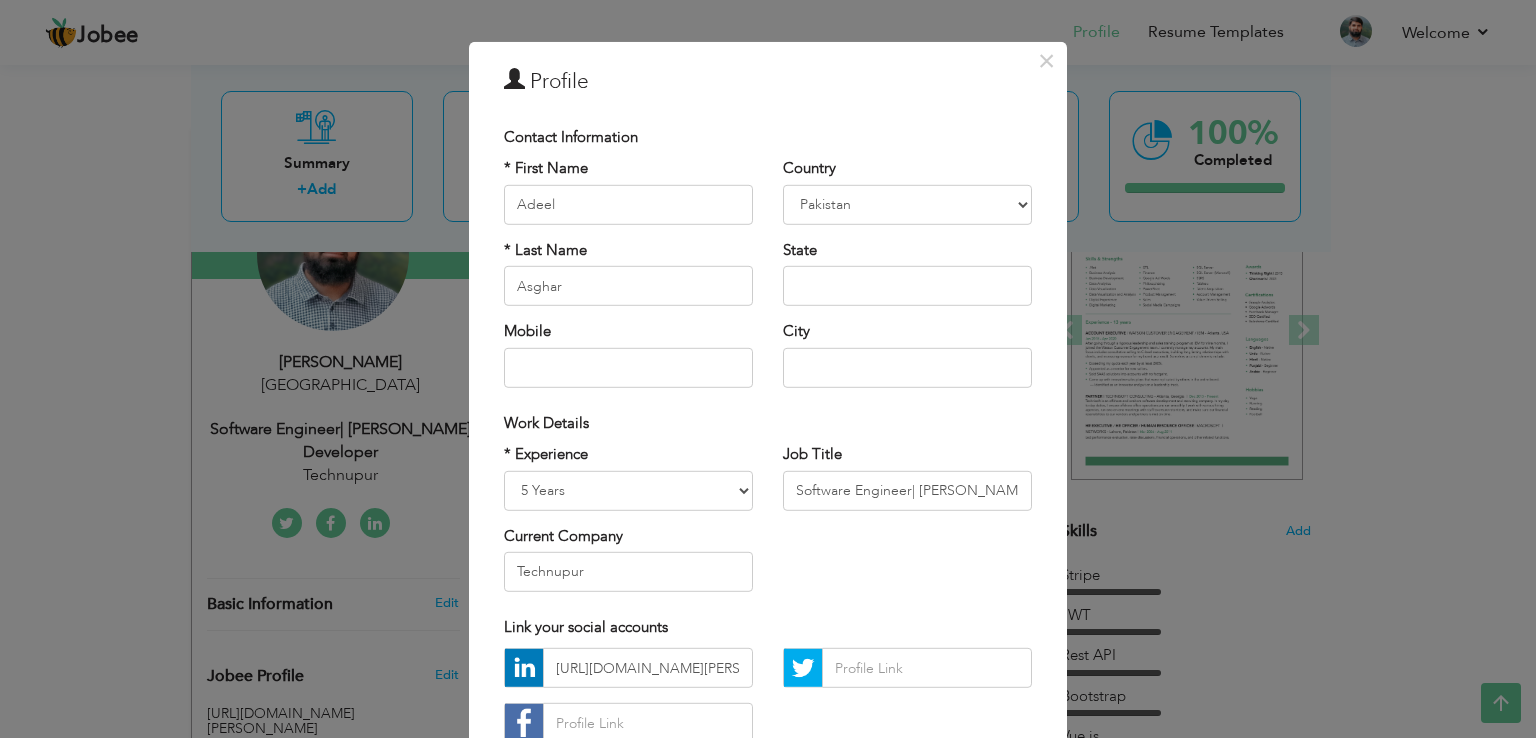 click on "Work Details" at bounding box center (768, 422) 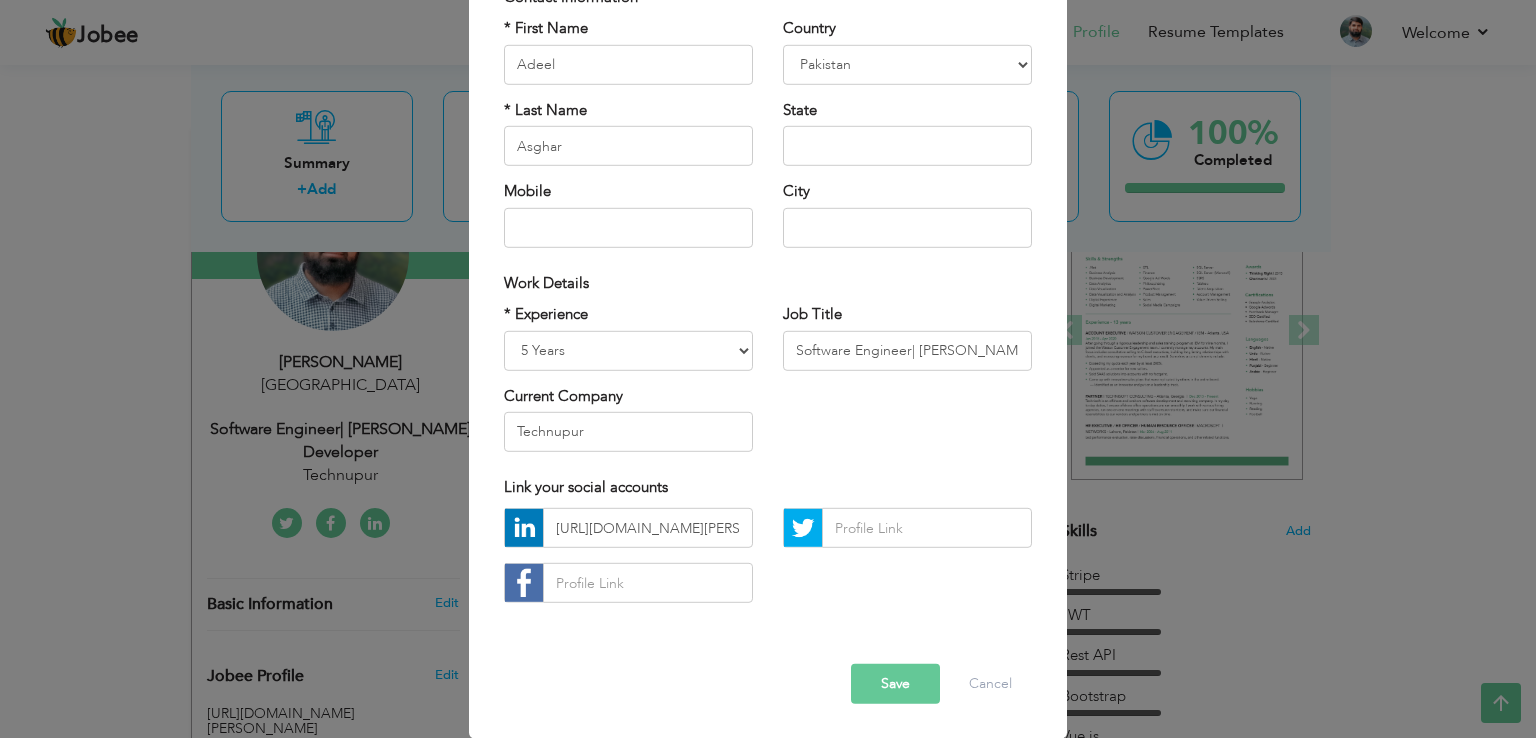 scroll, scrollTop: 174, scrollLeft: 0, axis: vertical 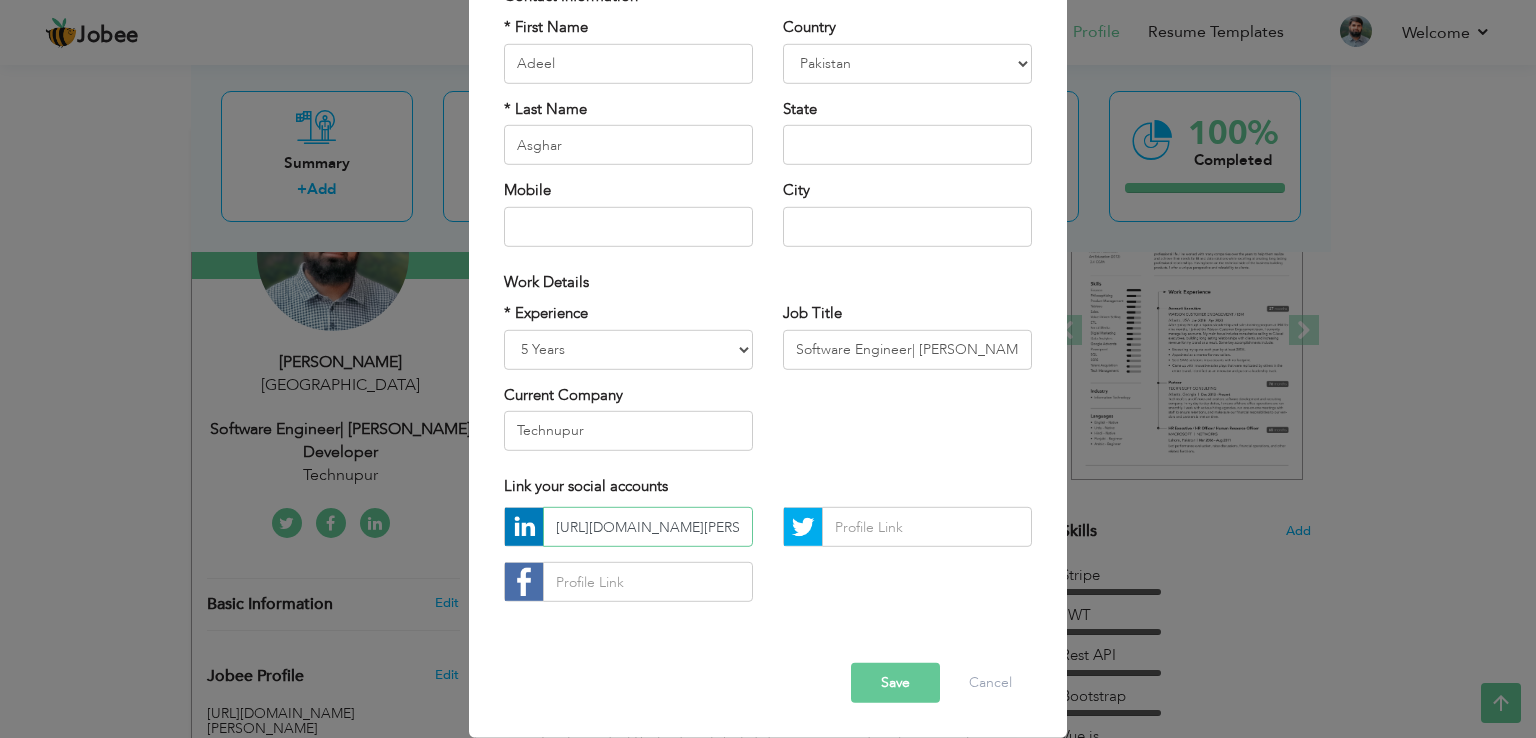 click on "[URL][DOMAIN_NAME][PERSON_NAME]" at bounding box center [648, 527] 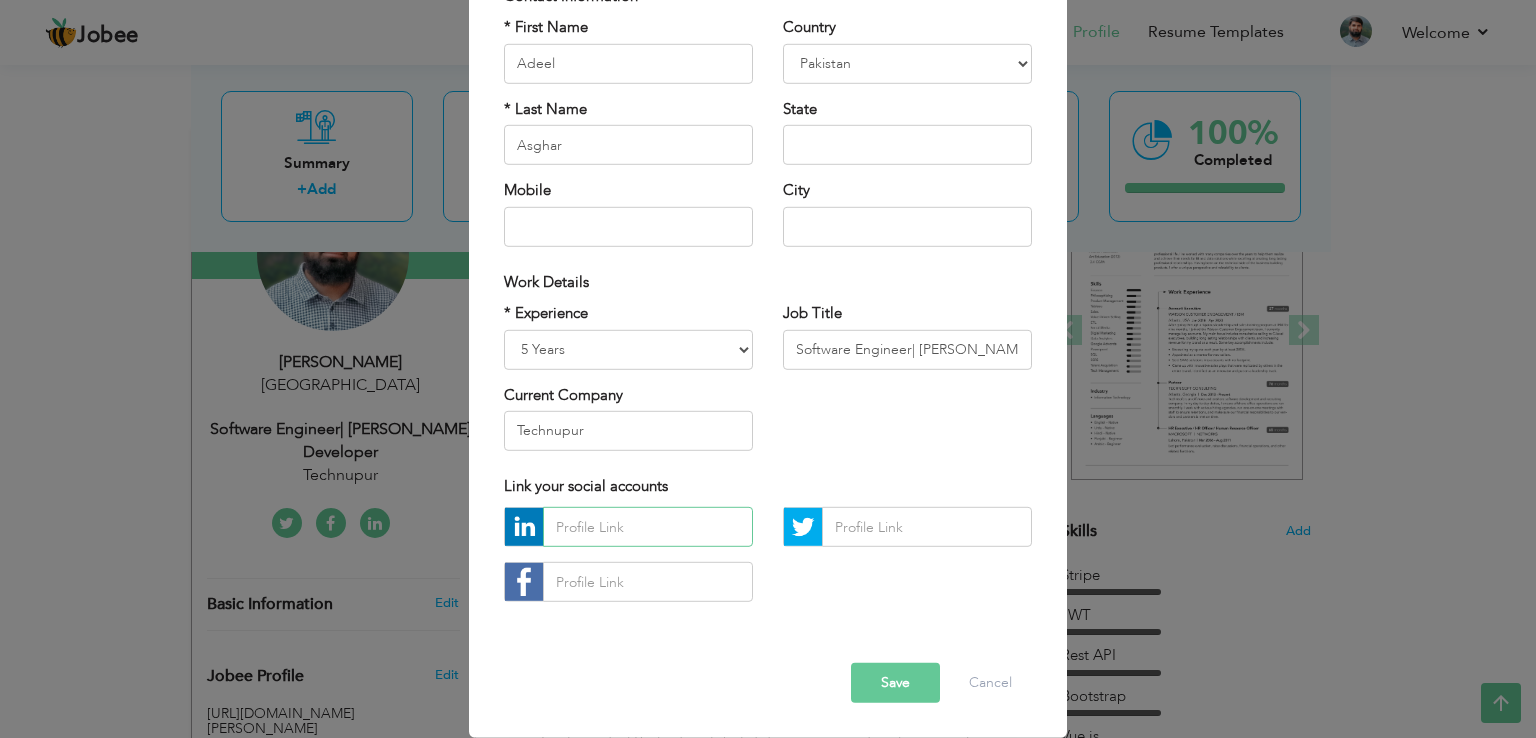 type 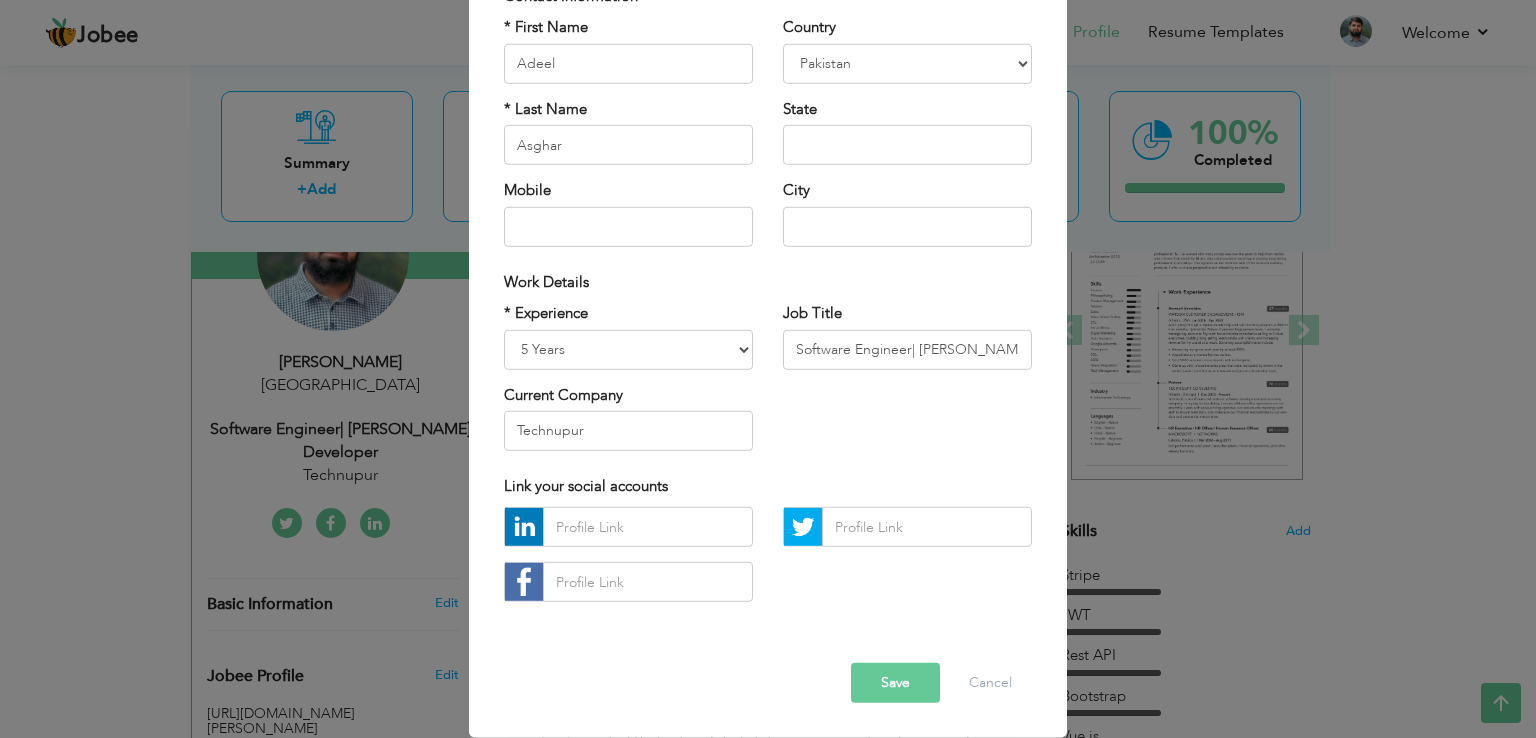 click at bounding box center (768, 562) 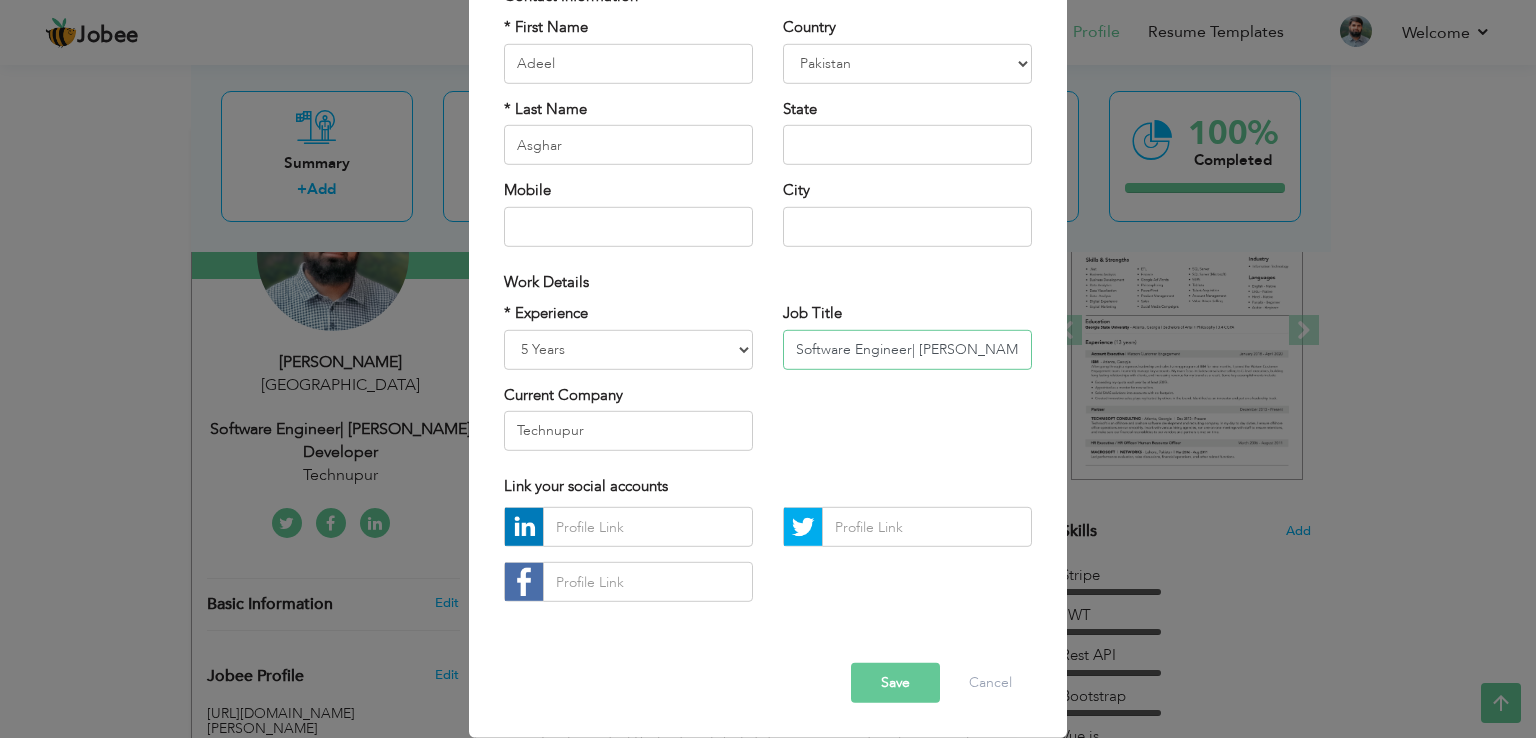 click on "Software Engineer| [PERSON_NAME] Developer" at bounding box center [907, 349] 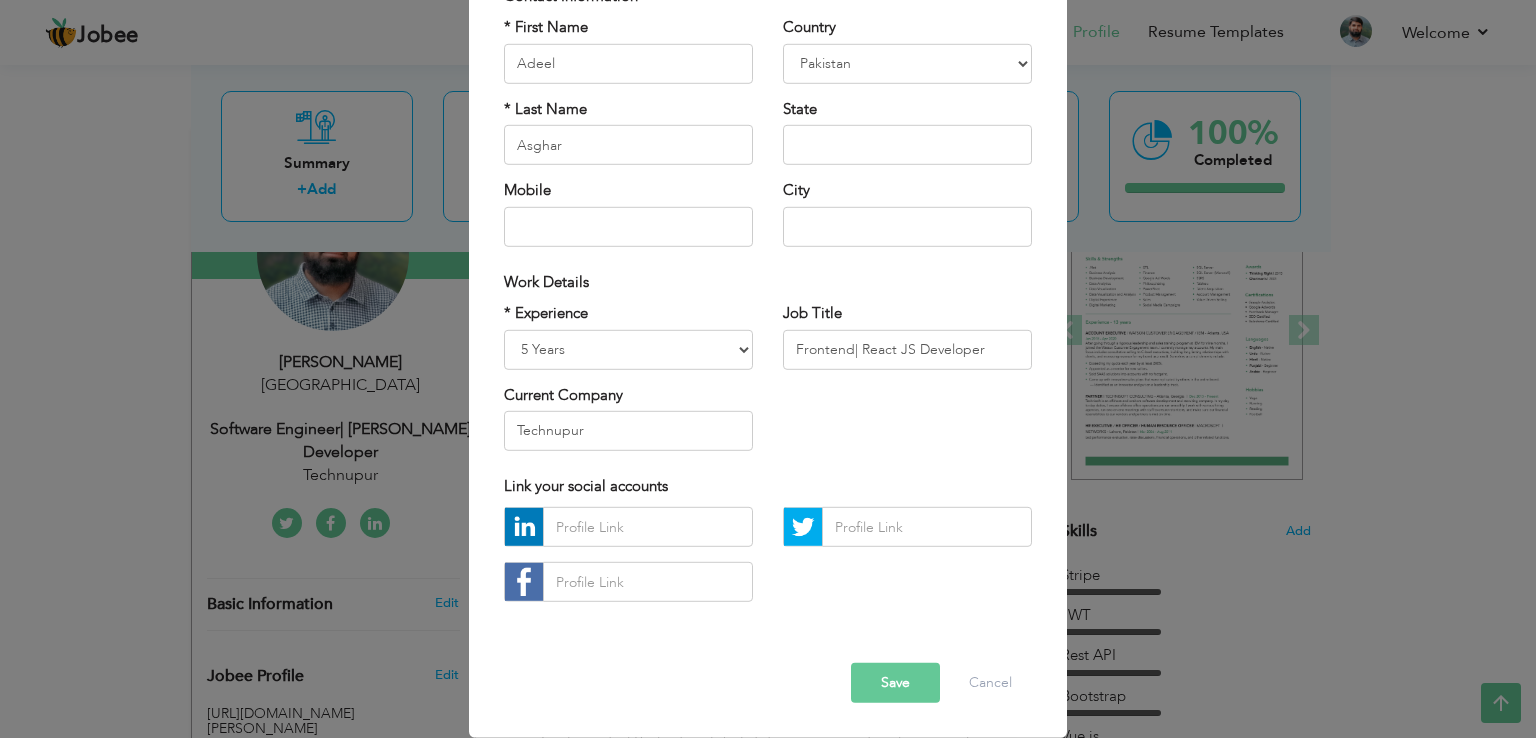 click on "* Experience
Entry Level Less than 1 Year 1 Year 2 Years 3 Years 4 Years 5 Years 6 Years 7 Years 8 Years 9 Years 10 Years 11 Years 12 Years 13 Years 14 Years 15 Years 16 Years 17 Years 18 Years 19 Years 20 Years 21 Years 22 Years 23 Years 24 Years 25 Years 26 Years 27 Years 28 Years 29 Years 30 Years 31 Years 32 Years 33 Years 34 Years 35 Years More than 35 Years
Current Company
[GEOGRAPHIC_DATA]
Job Title" at bounding box center [768, 384] 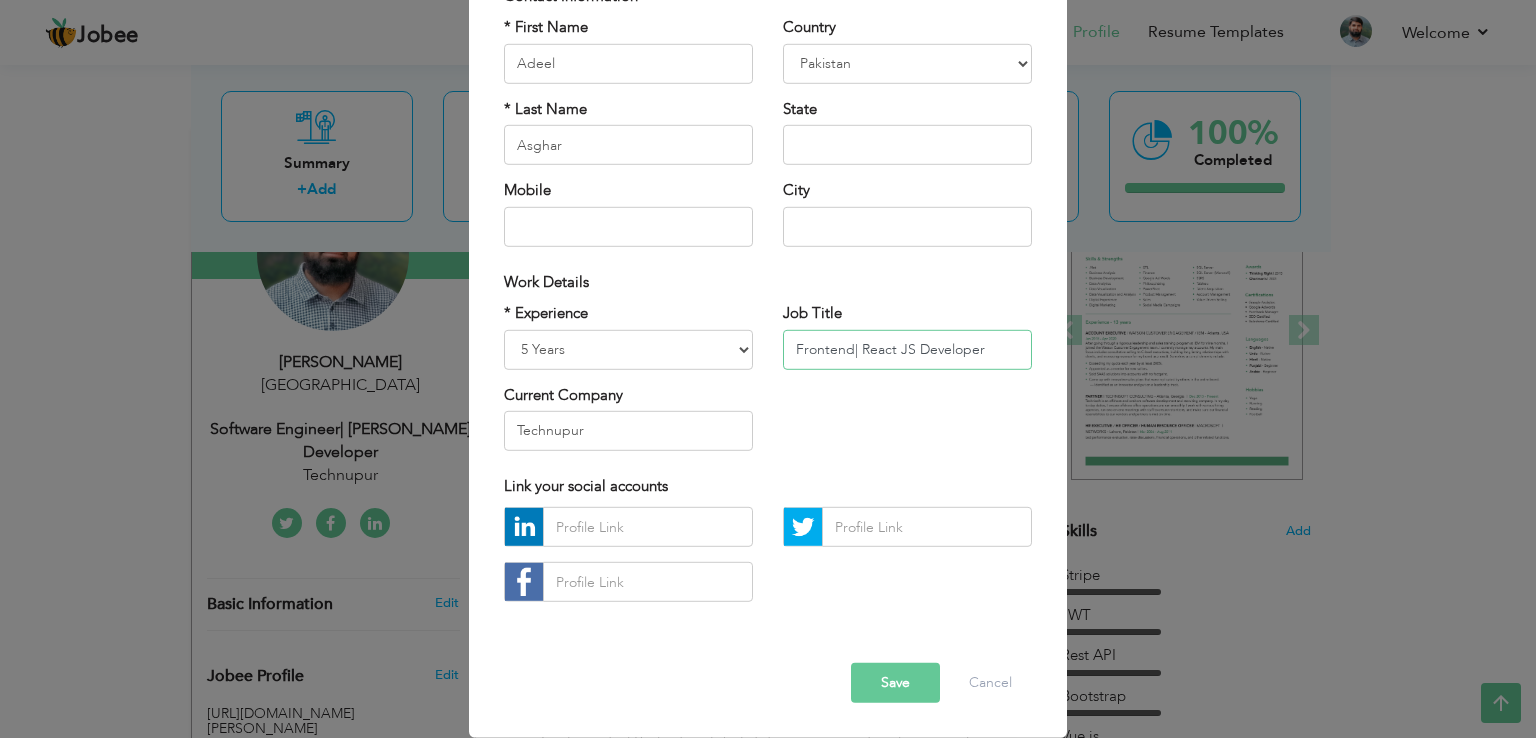 click on "Frontend| React JS Developer" at bounding box center [907, 349] 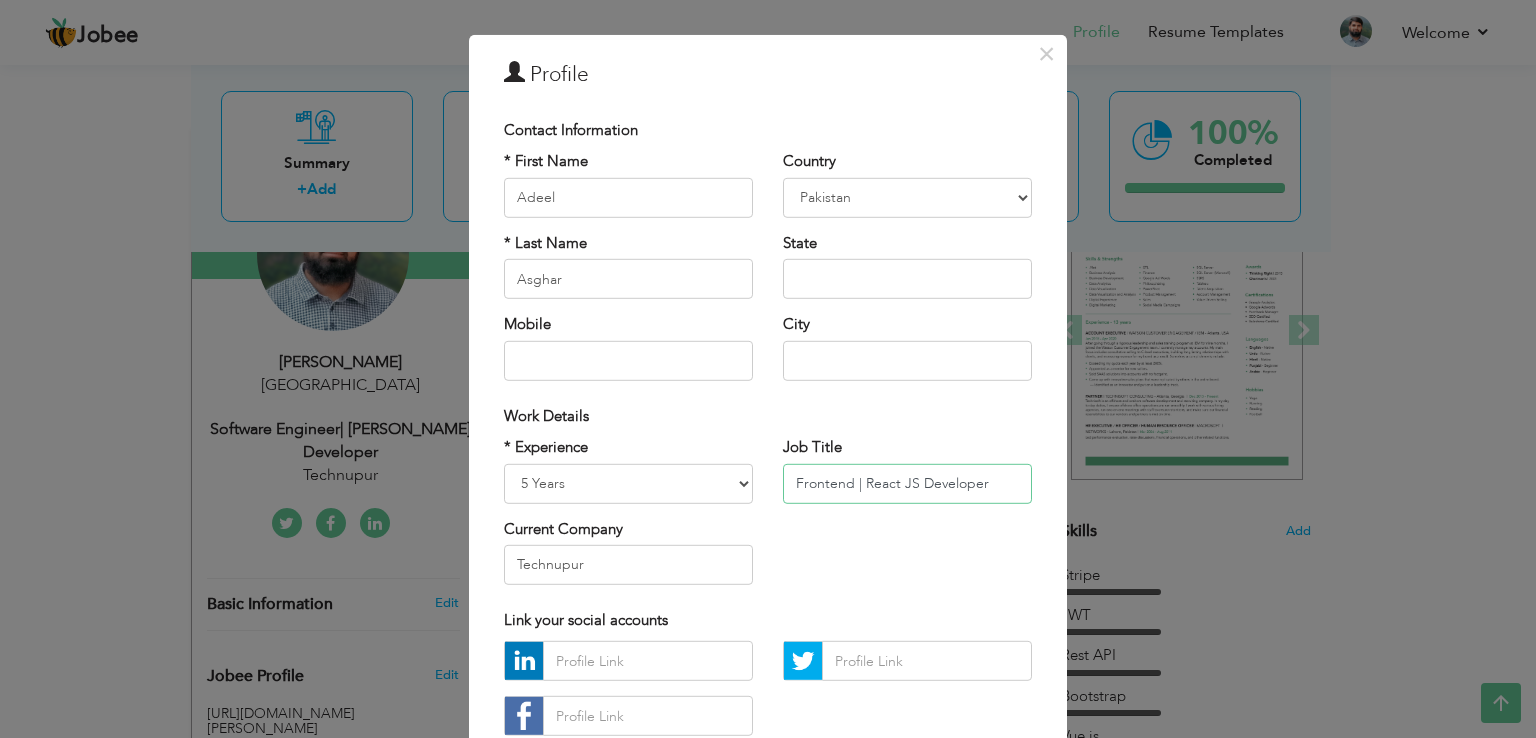 scroll, scrollTop: 24, scrollLeft: 0, axis: vertical 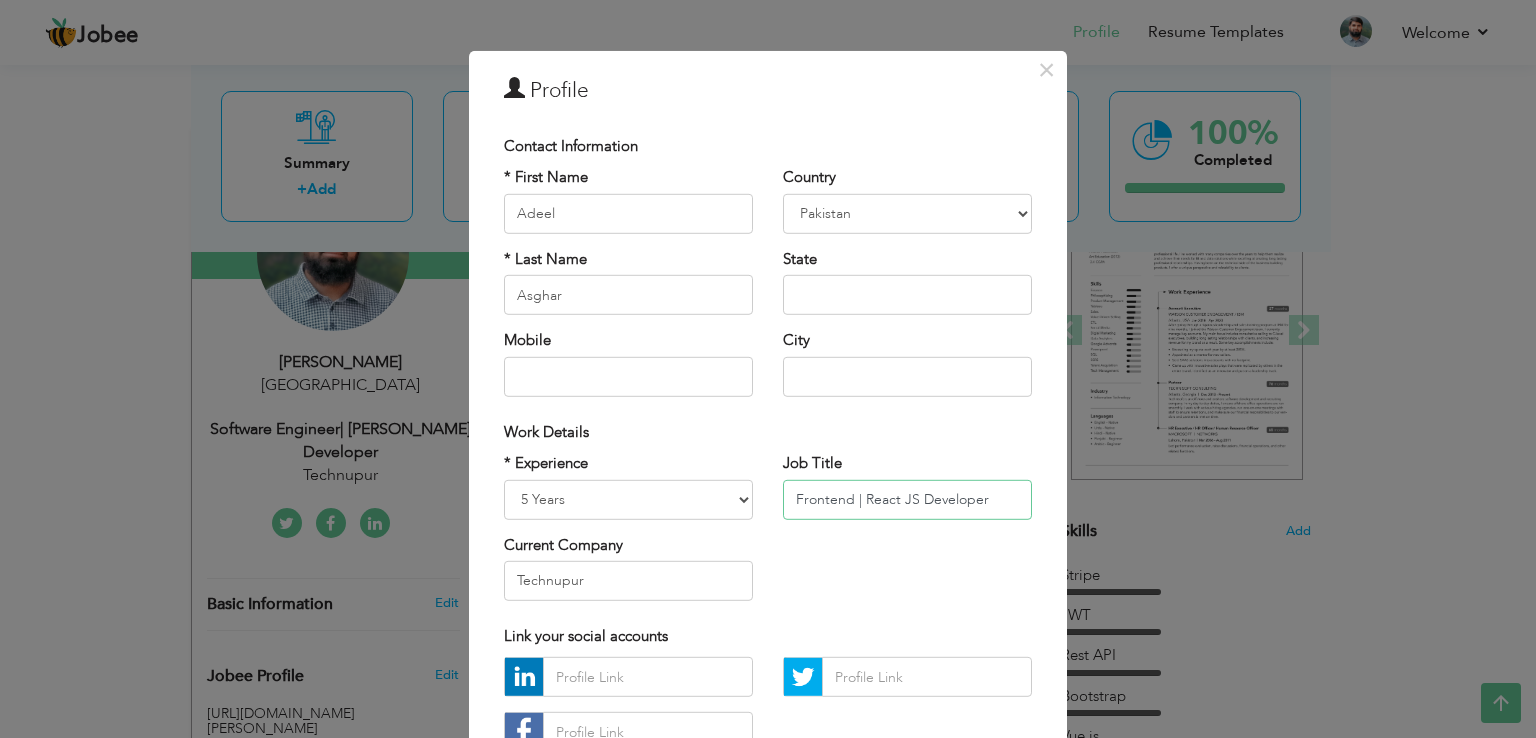 type on "Frontend | React JS Developer" 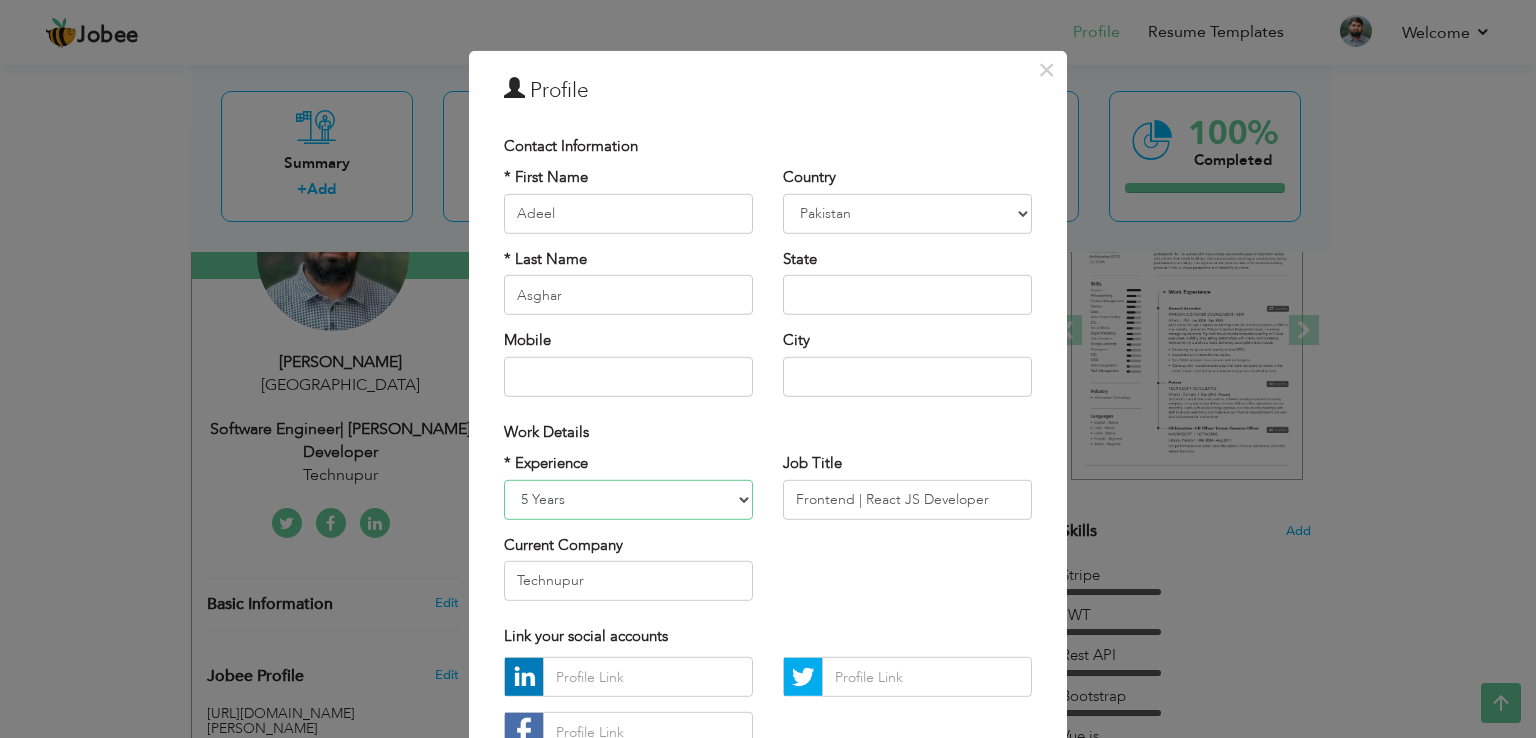 click on "Entry Level Less than 1 Year 1 Year 2 Years 3 Years 4 Years 5 Years 6 Years 7 Years 8 Years 9 Years 10 Years 11 Years 12 Years 13 Years 14 Years 15 Years 16 Years 17 Years 18 Years 19 Years 20 Years 21 Years 22 Years 23 Years 24 Years 25 Years 26 Years 27 Years 28 Years 29 Years 30 Years 31 Years 32 Years 33 Years 34 Years 35 Years More than 35 Years" at bounding box center (628, 499) 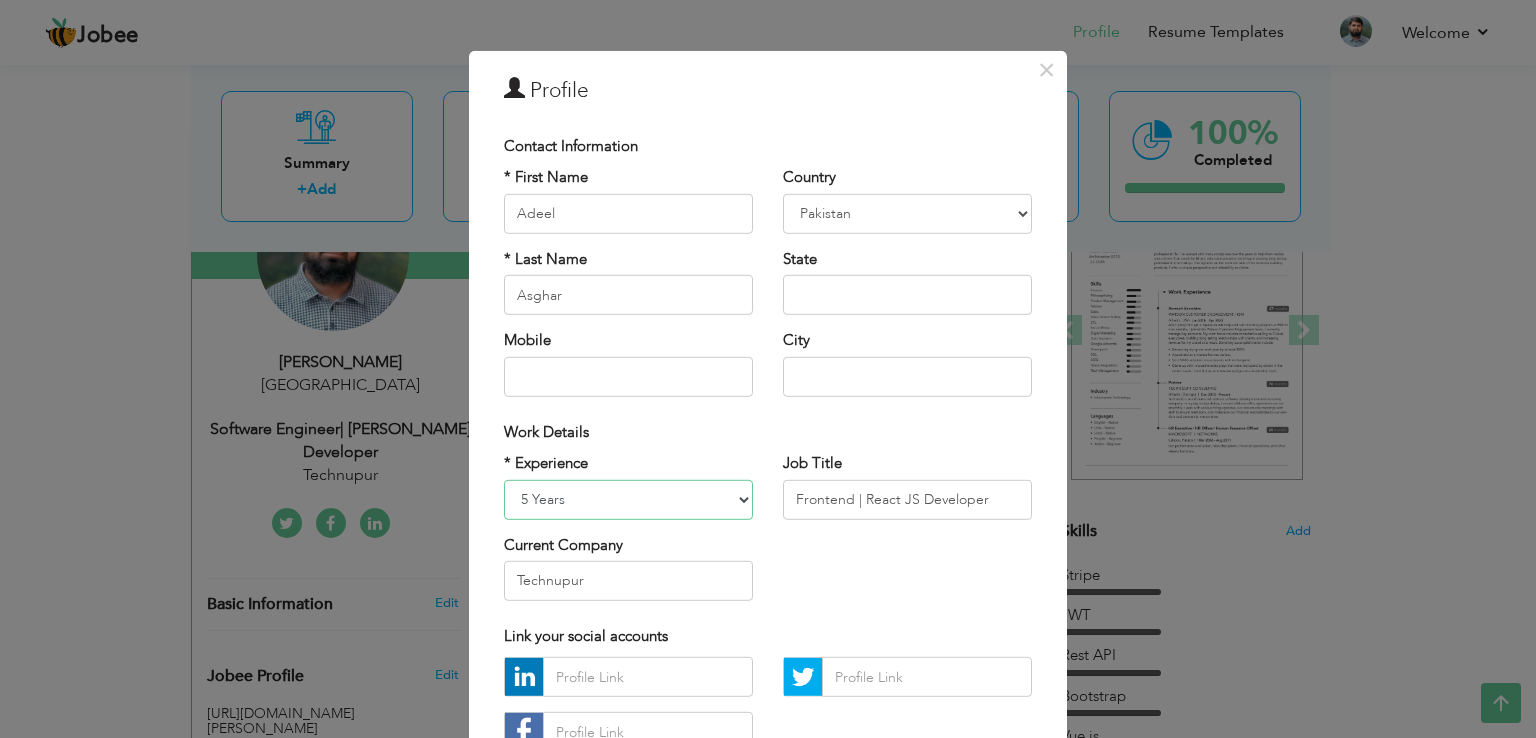 click on "Entry Level Less than 1 Year 1 Year 2 Years 3 Years 4 Years 5 Years 6 Years 7 Years 8 Years 9 Years 10 Years 11 Years 12 Years 13 Years 14 Years 15 Years 16 Years 17 Years 18 Years 19 Years 20 Years 21 Years 22 Years 23 Years 24 Years 25 Years 26 Years 27 Years 28 Years 29 Years 30 Years 31 Years 32 Years 33 Years 34 Years 35 Years More than 35 Years" at bounding box center (628, 499) 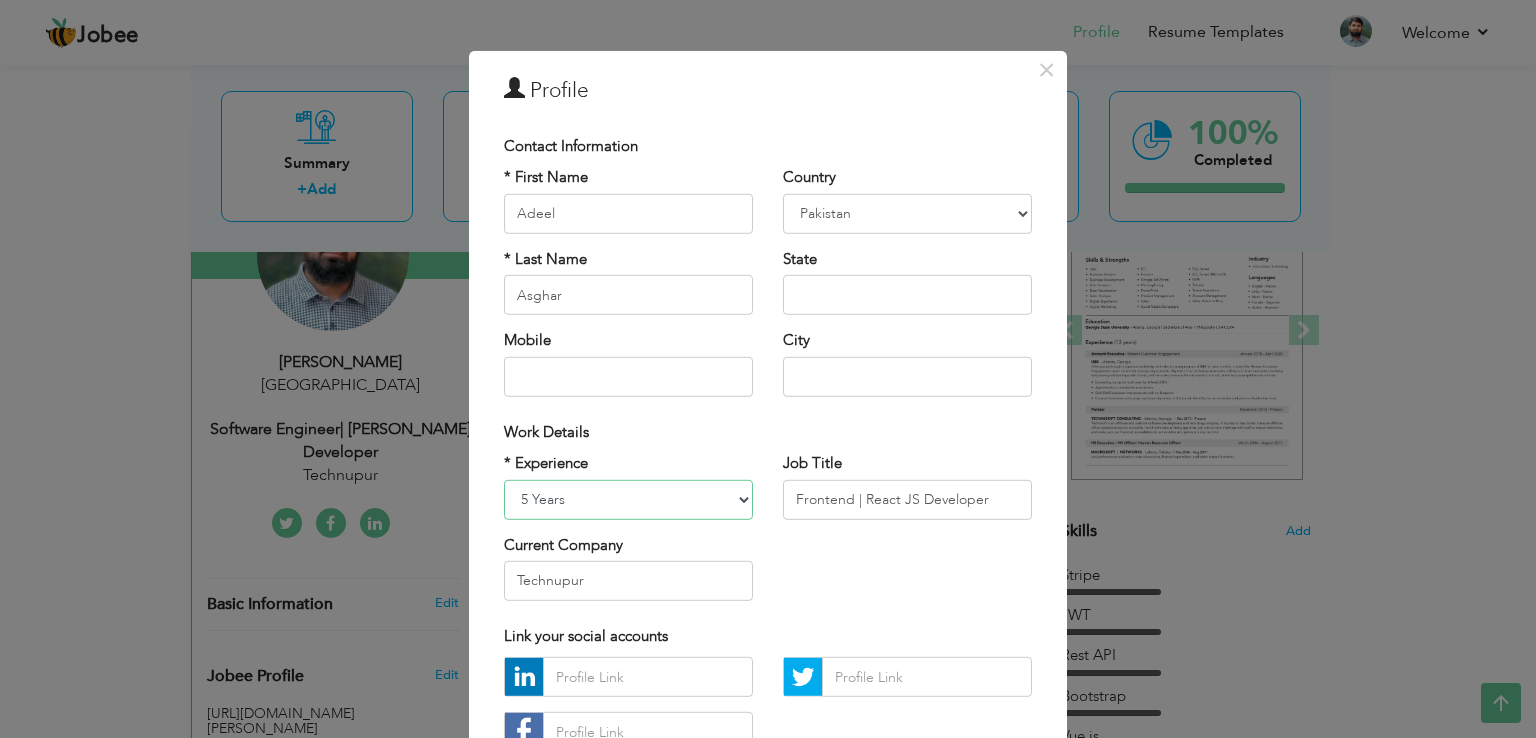 click on "Entry Level Less than 1 Year 1 Year 2 Years 3 Years 4 Years 5 Years 6 Years 7 Years 8 Years 9 Years 10 Years 11 Years 12 Years 13 Years 14 Years 15 Years 16 Years 17 Years 18 Years 19 Years 20 Years 21 Years 22 Years 23 Years 24 Years 25 Years 26 Years 27 Years 28 Years 29 Years 30 Years 31 Years 32 Years 33 Years 34 Years 35 Years More than 35 Years" at bounding box center [628, 499] 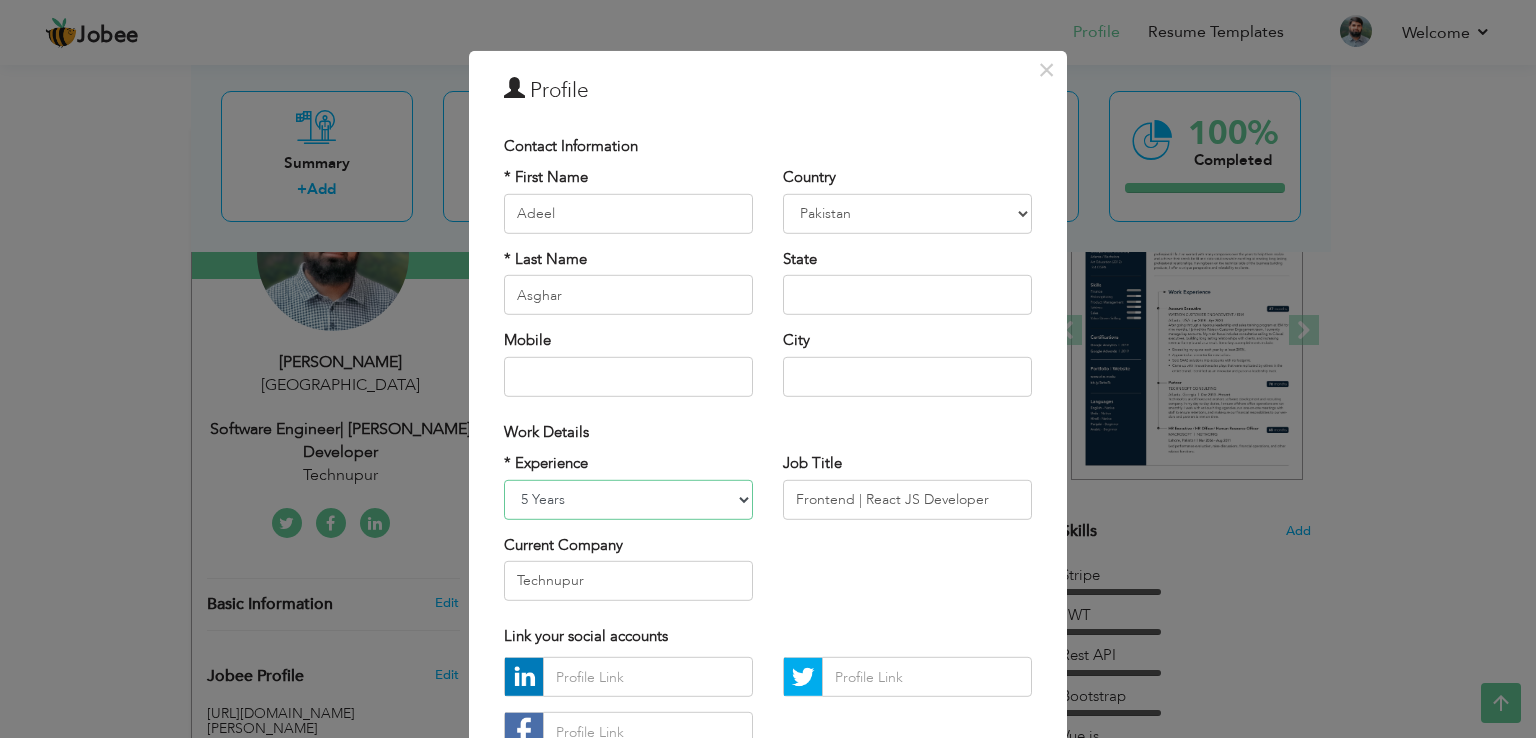 click on "Entry Level Less than 1 Year 1 Year 2 Years 3 Years 4 Years 5 Years 6 Years 7 Years 8 Years 9 Years 10 Years 11 Years 12 Years 13 Years 14 Years 15 Years 16 Years 17 Years 18 Years 19 Years 20 Years 21 Years 22 Years 23 Years 24 Years 25 Years 26 Years 27 Years 28 Years 29 Years 30 Years 31 Years 32 Years 33 Years 34 Years 35 Years More than 35 Years" at bounding box center [628, 499] 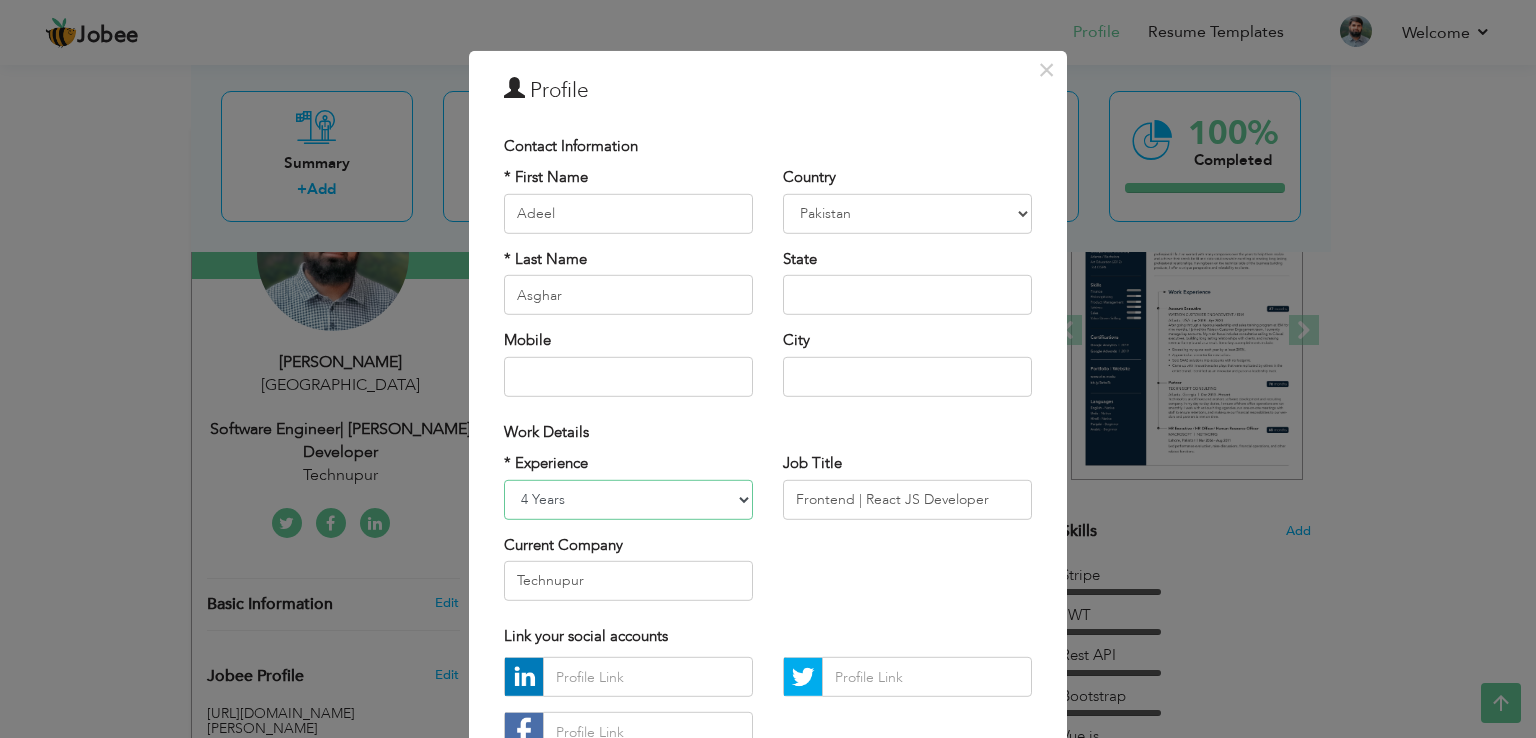 click on "Entry Level Less than 1 Year 1 Year 2 Years 3 Years 4 Years 5 Years 6 Years 7 Years 8 Years 9 Years 10 Years 11 Years 12 Years 13 Years 14 Years 15 Years 16 Years 17 Years 18 Years 19 Years 20 Years 21 Years 22 Years 23 Years 24 Years 25 Years 26 Years 27 Years 28 Years 29 Years 30 Years 31 Years 32 Years 33 Years 34 Years 35 Years More than 35 Years" at bounding box center [628, 499] 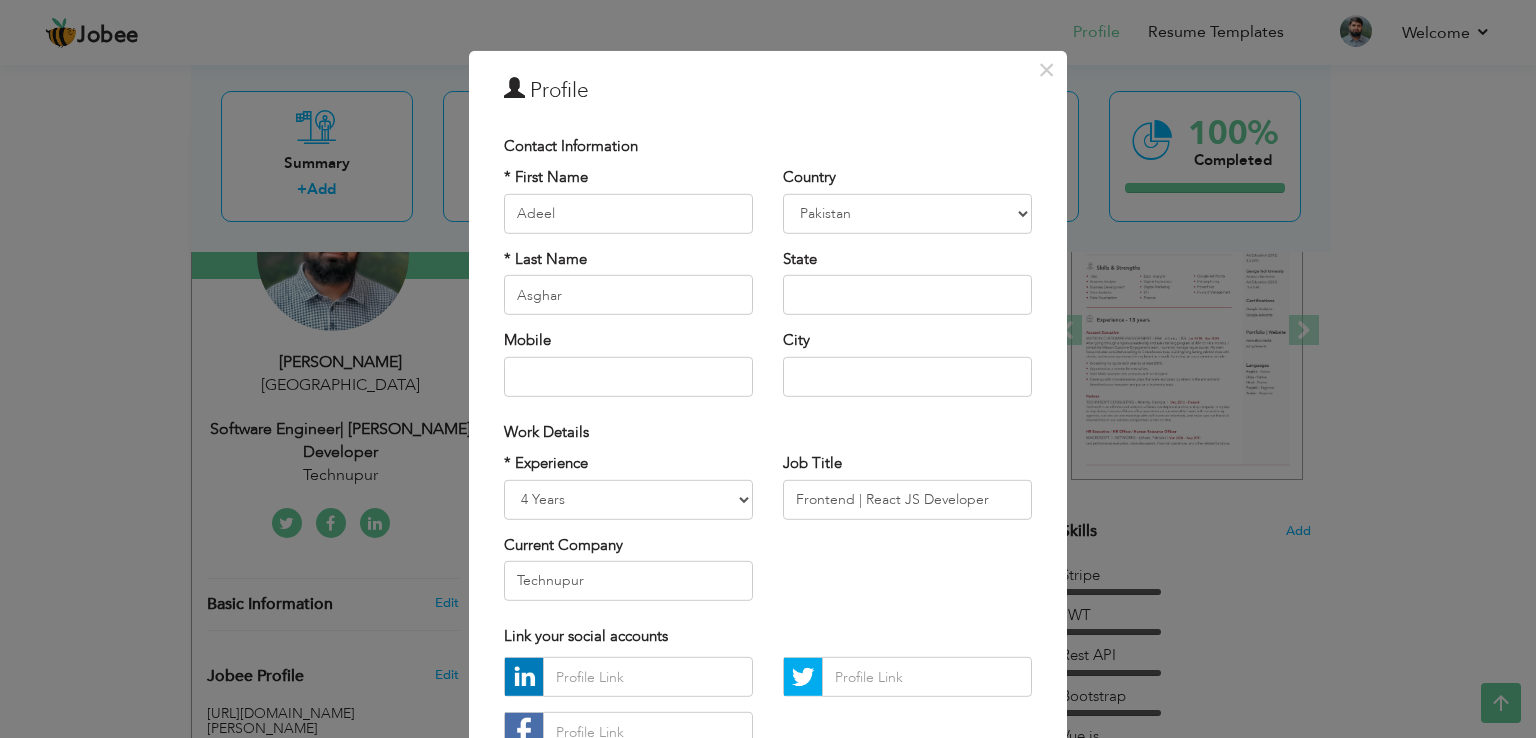 click on "Work Details" at bounding box center [768, 431] 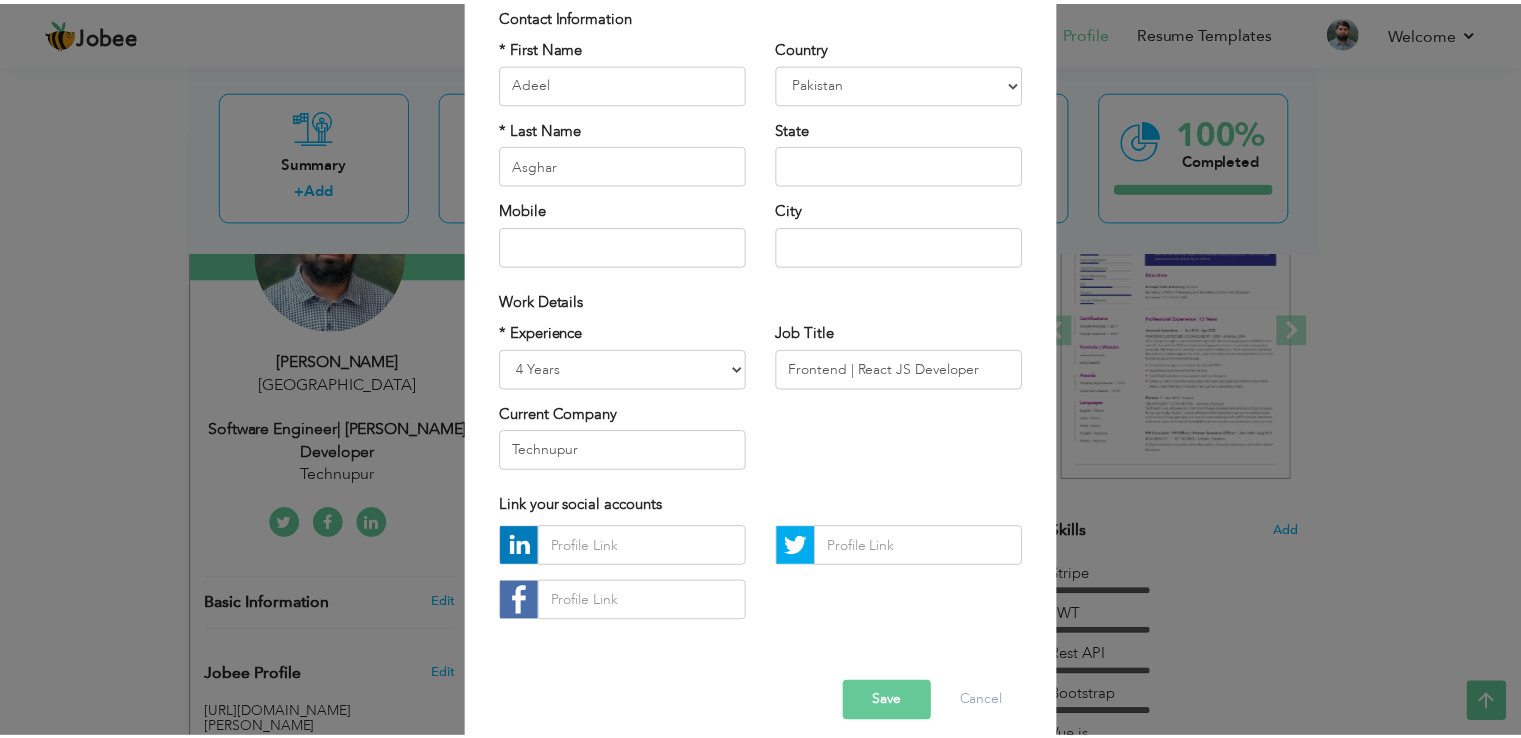 scroll, scrollTop: 174, scrollLeft: 0, axis: vertical 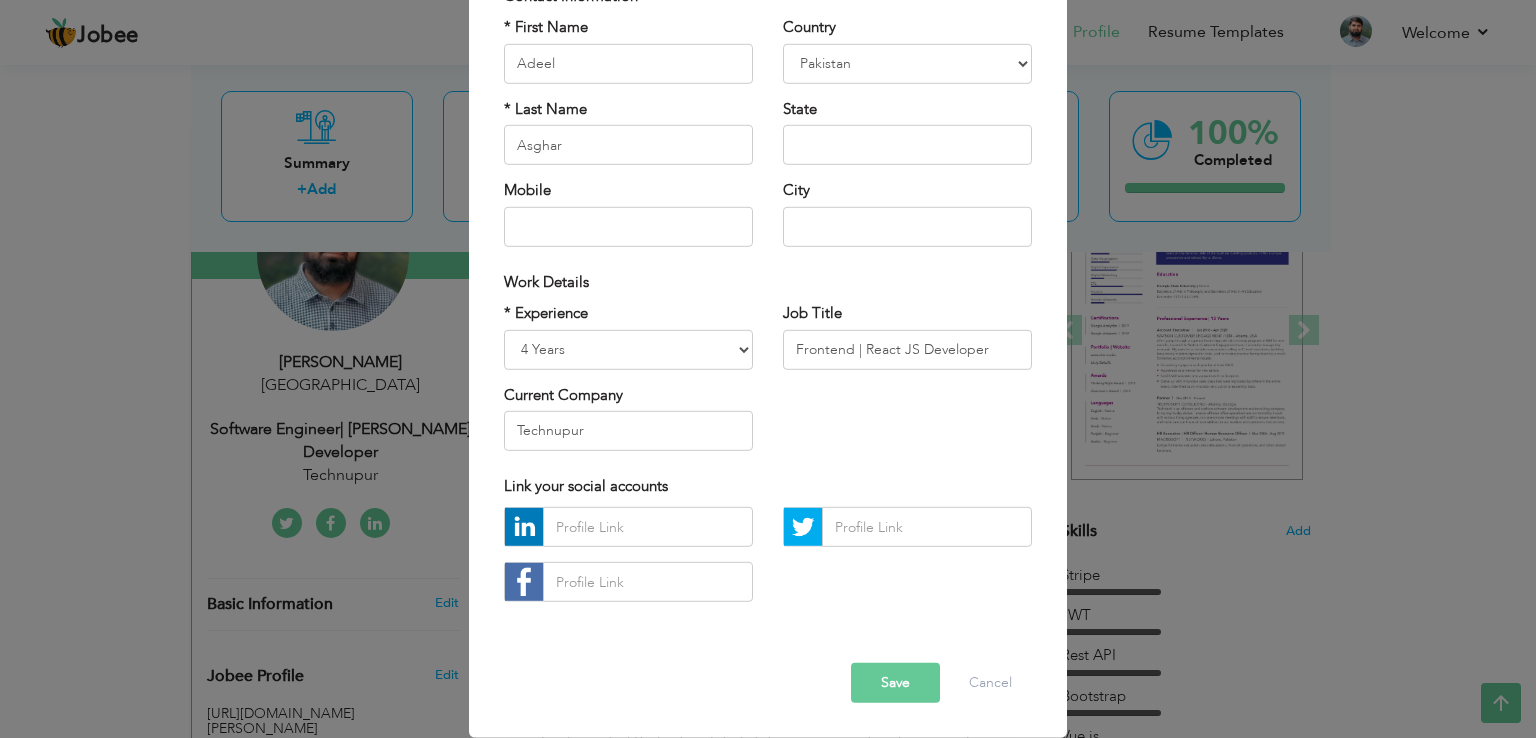 click on "Save" at bounding box center [895, 683] 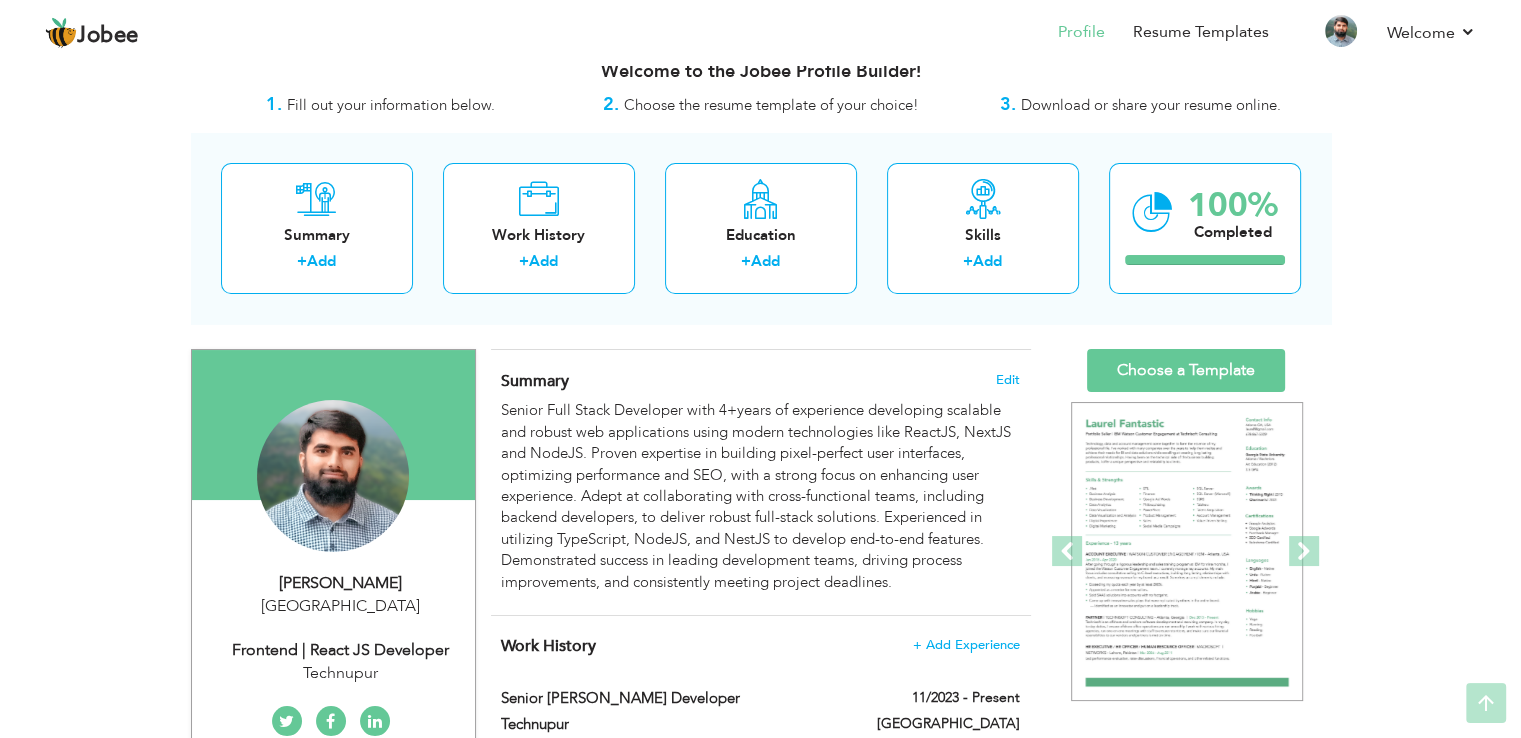 scroll, scrollTop: 0, scrollLeft: 0, axis: both 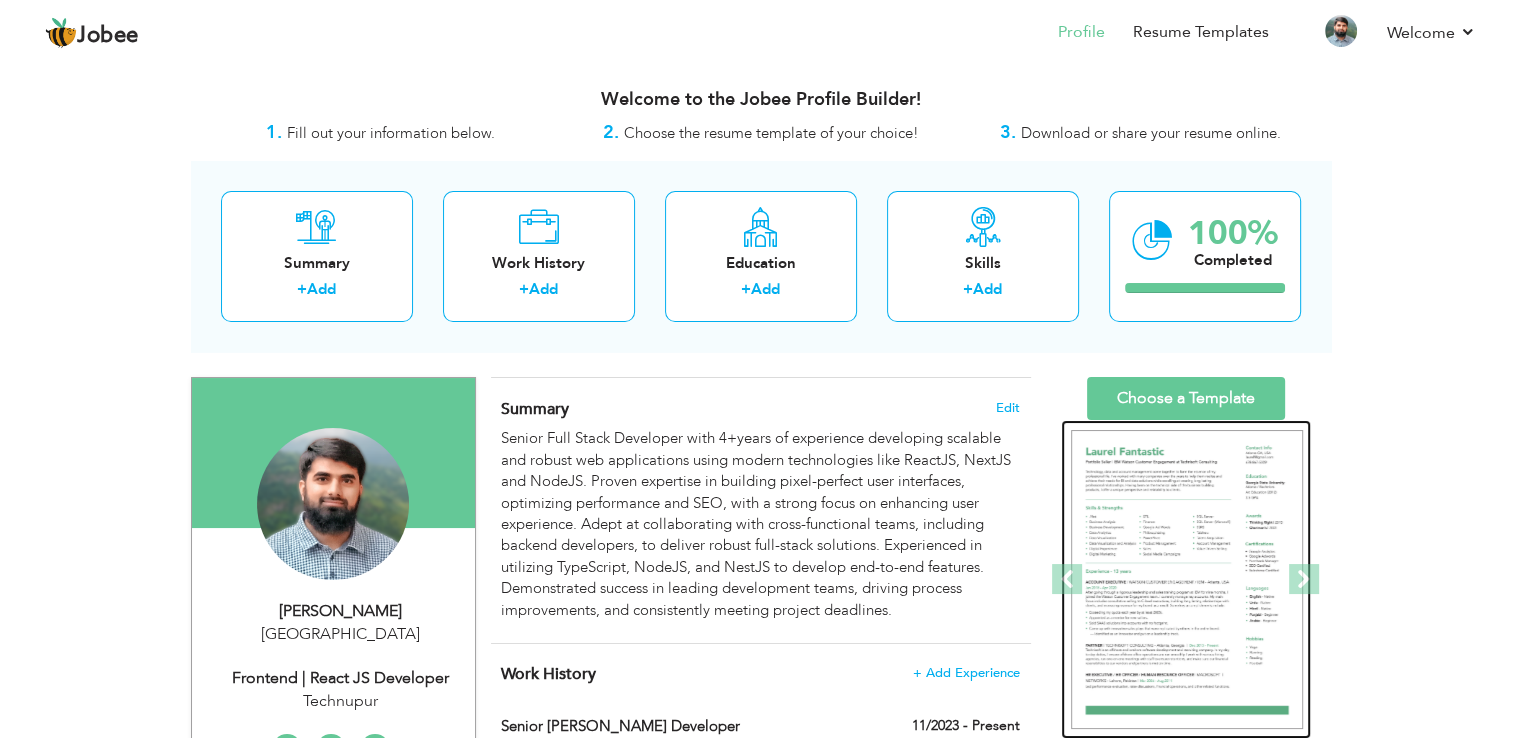click at bounding box center (1187, 580) 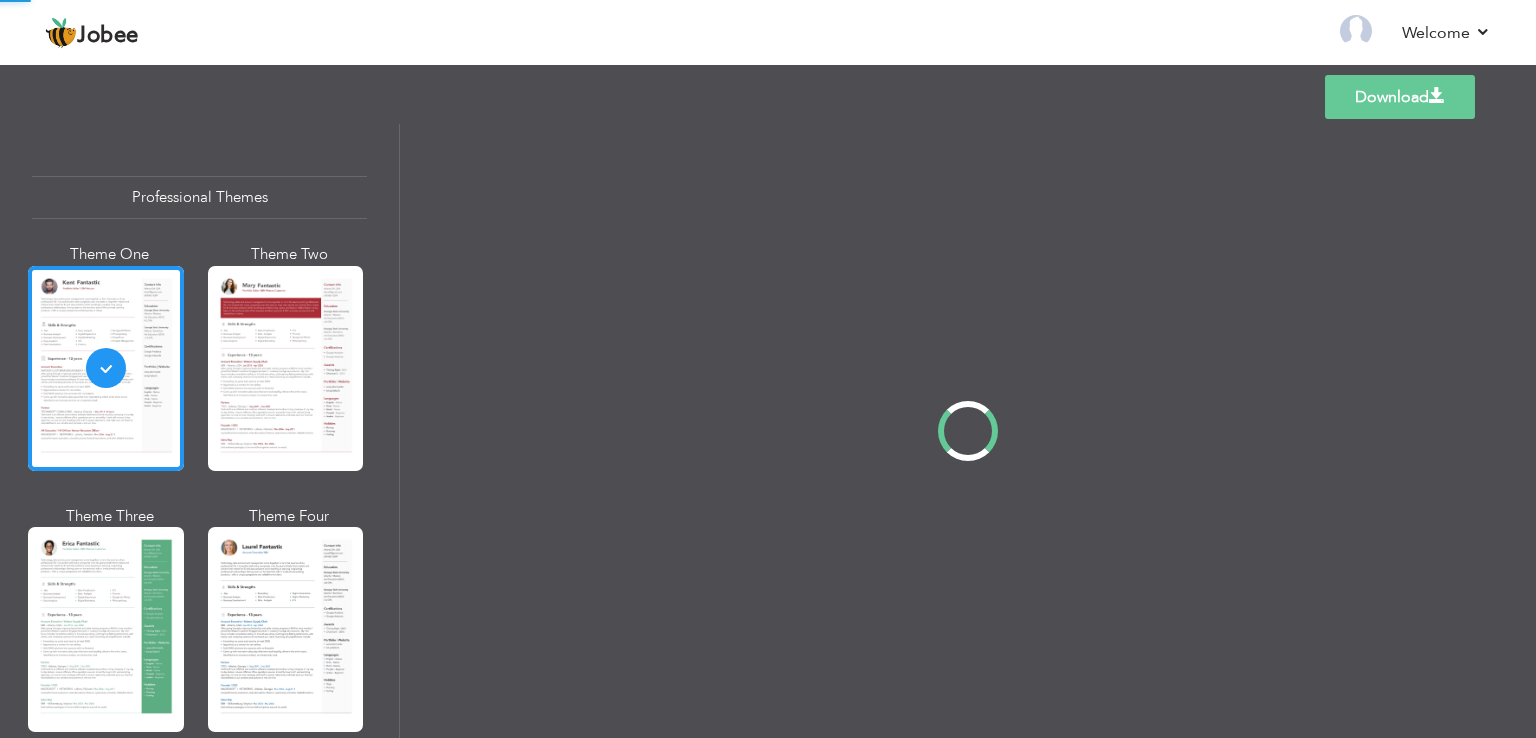 scroll, scrollTop: 0, scrollLeft: 0, axis: both 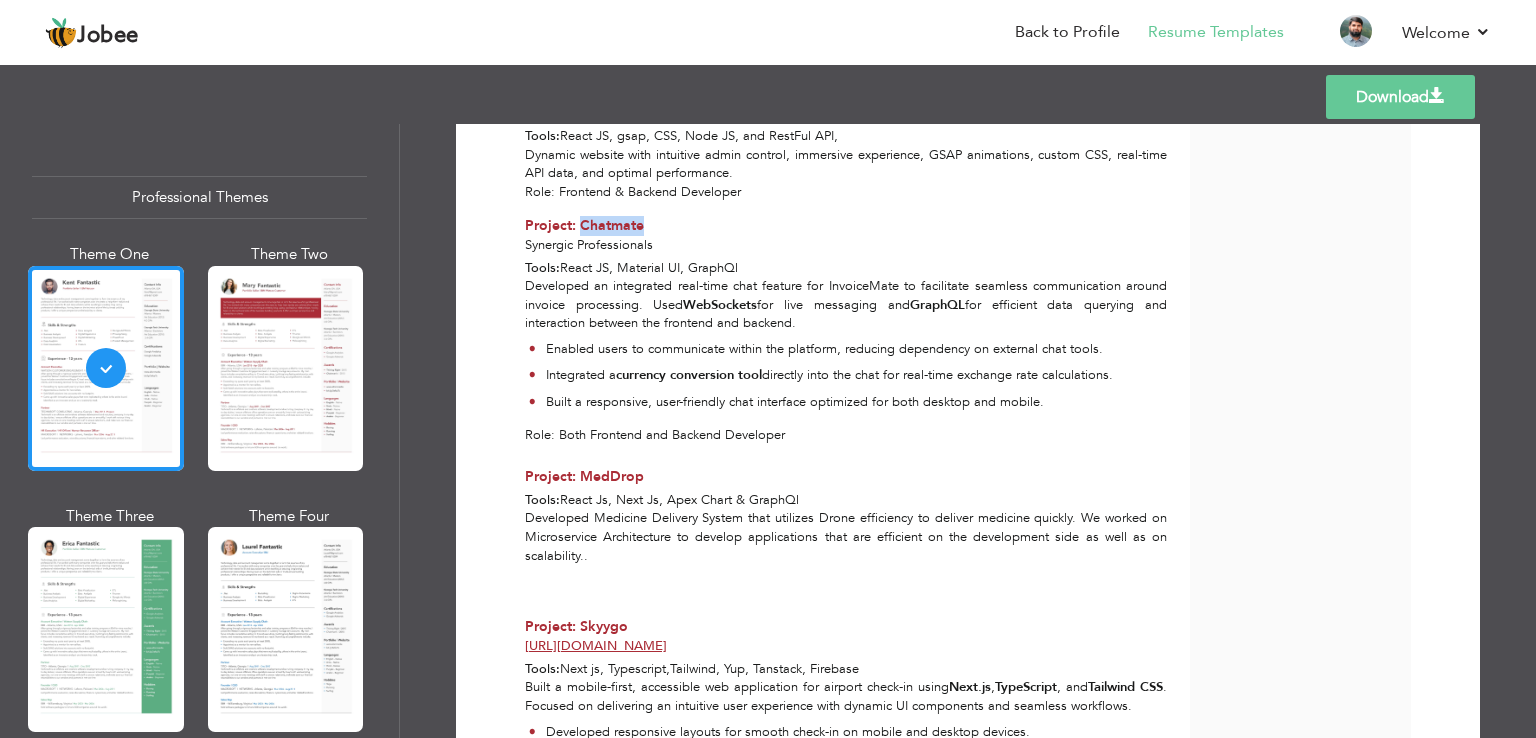 drag, startPoint x: 577, startPoint y: 224, endPoint x: 644, endPoint y: 223, distance: 67.00746 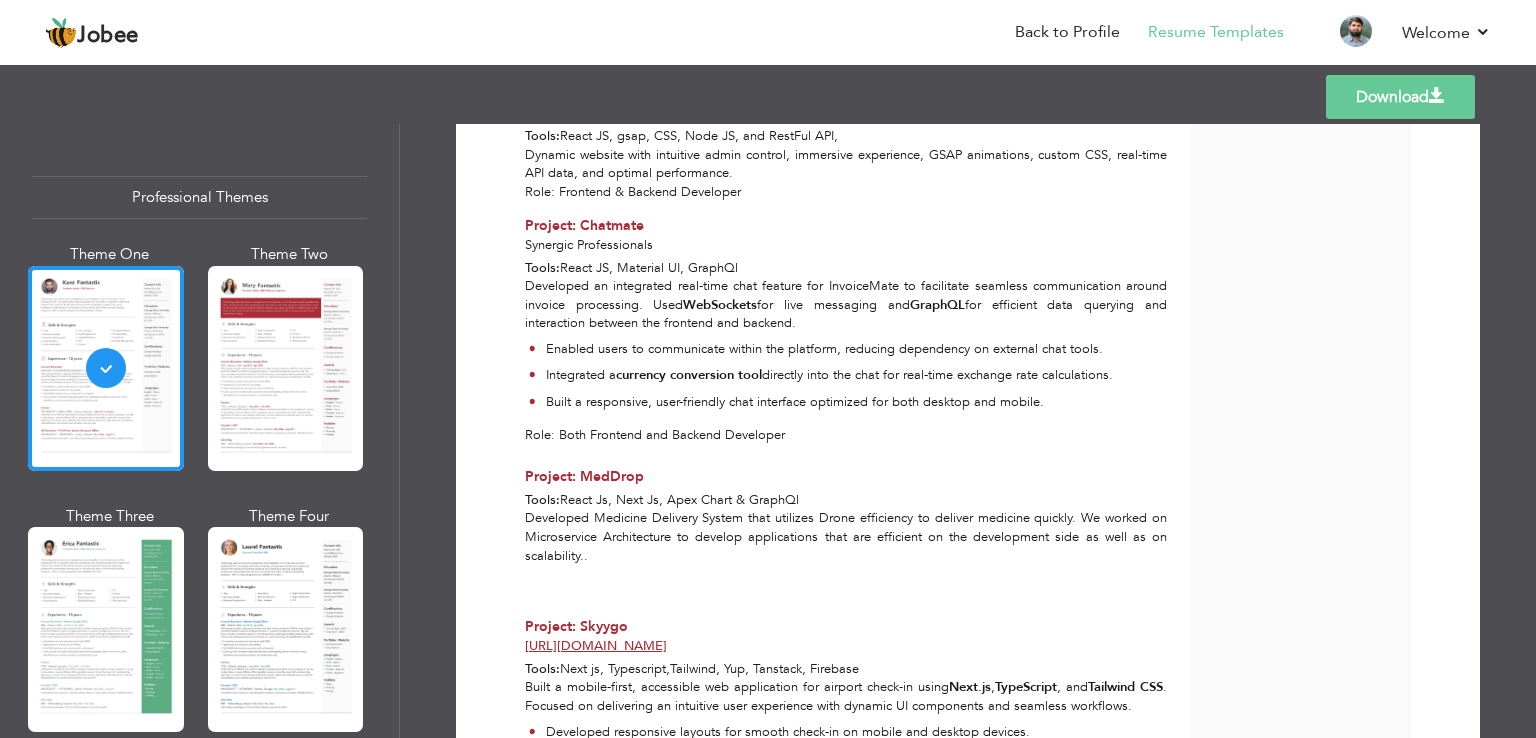 click on "Developed an integrated real-time chat feature for InvoiceMate to facilitate seamless communication around invoice processing. Used  WebSockets  for live messaging and  GraphQL  for efficient data querying and interaction between the frontend and backend." at bounding box center (846, 305) 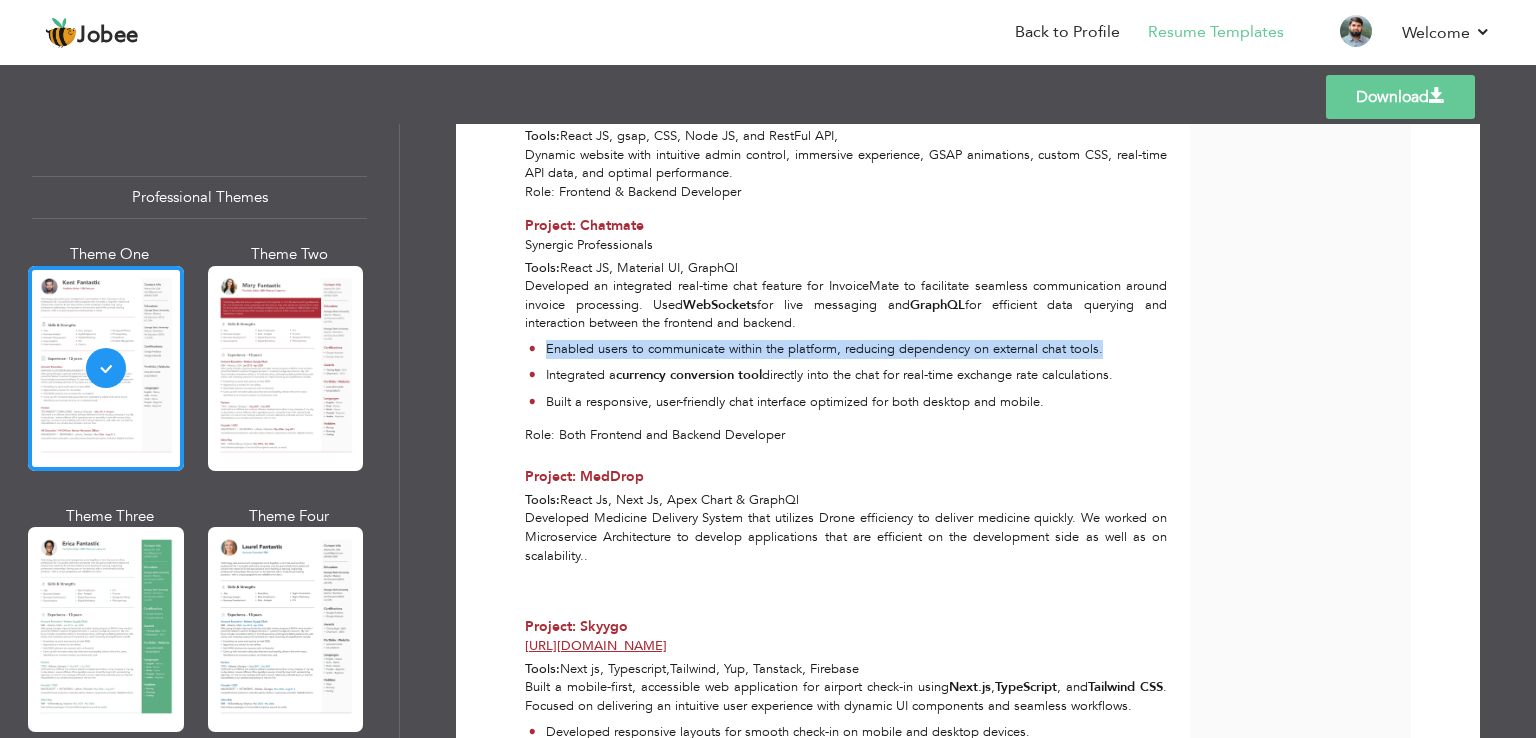 drag, startPoint x: 542, startPoint y: 346, endPoint x: 1103, endPoint y: 349, distance: 561.008 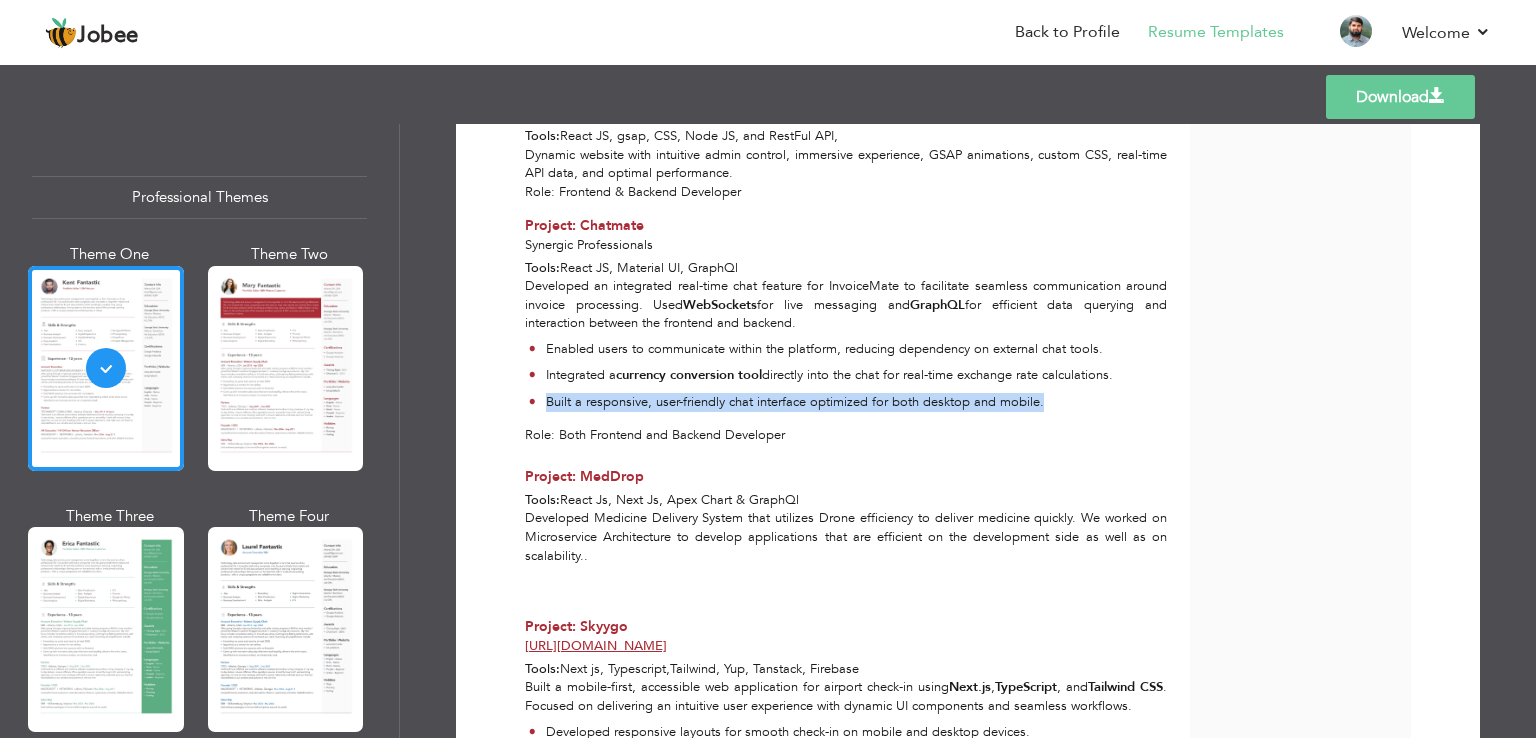 drag, startPoint x: 544, startPoint y: 399, endPoint x: 1044, endPoint y: 401, distance: 500.004 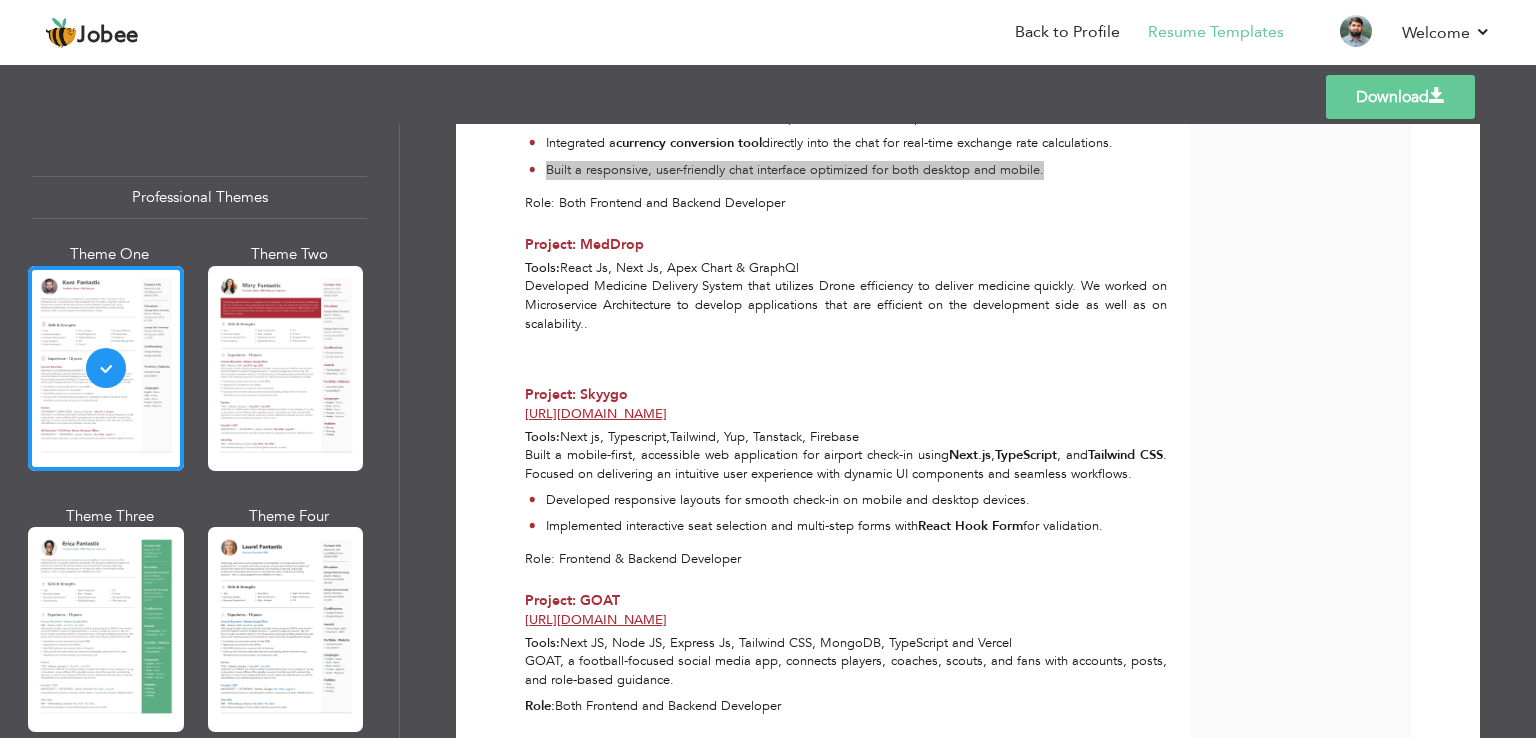 scroll, scrollTop: 1583, scrollLeft: 0, axis: vertical 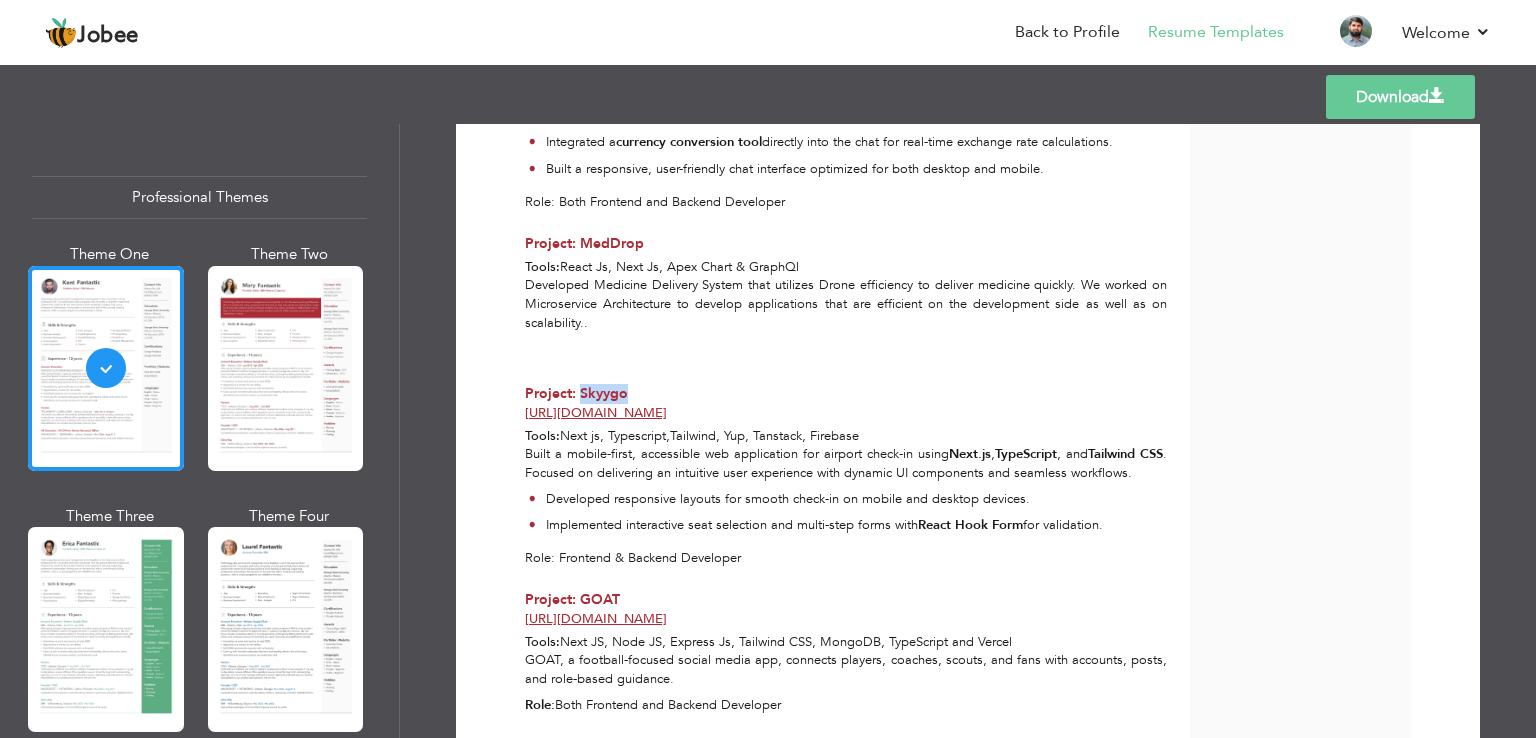 drag, startPoint x: 576, startPoint y: 392, endPoint x: 628, endPoint y: 389, distance: 52.086468 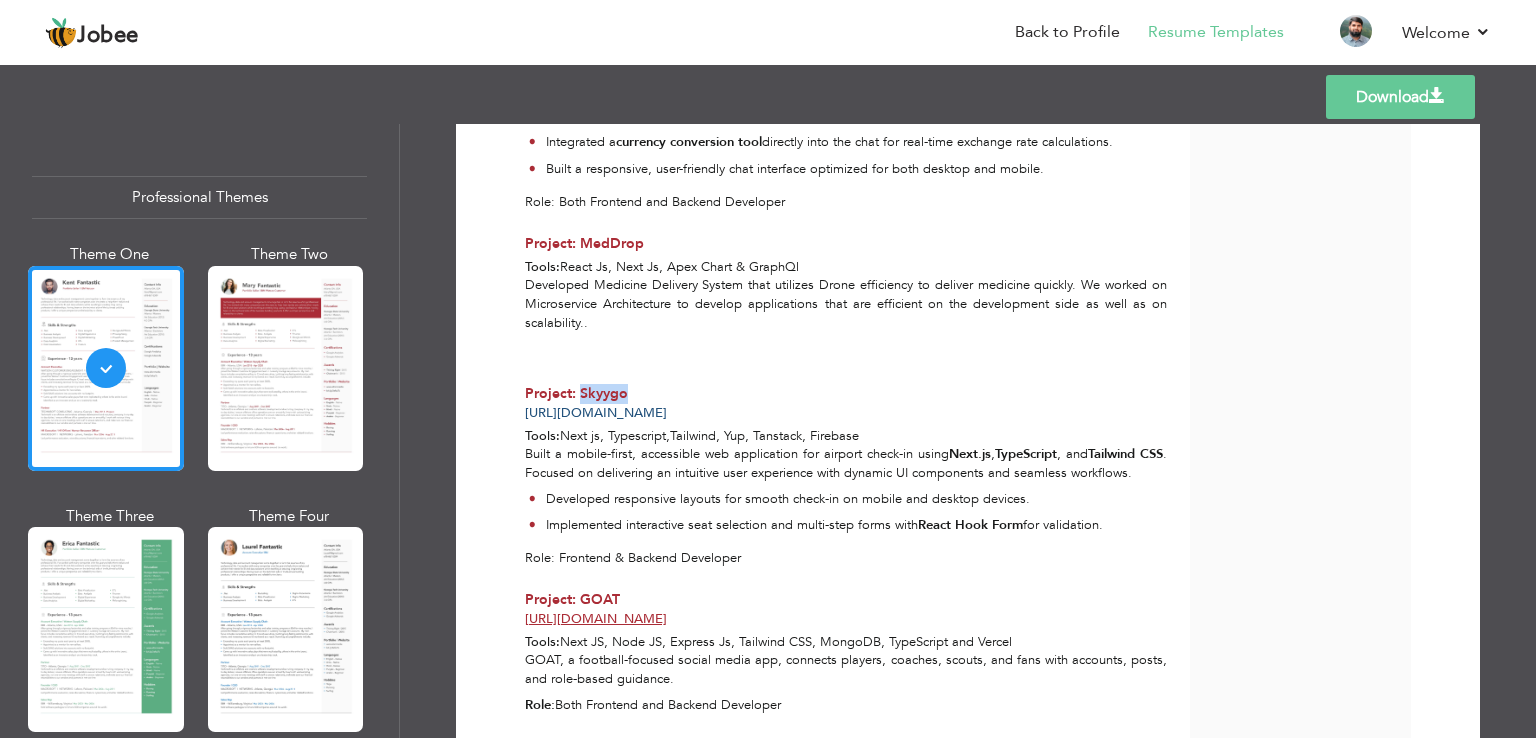 copy on "Skyygo" 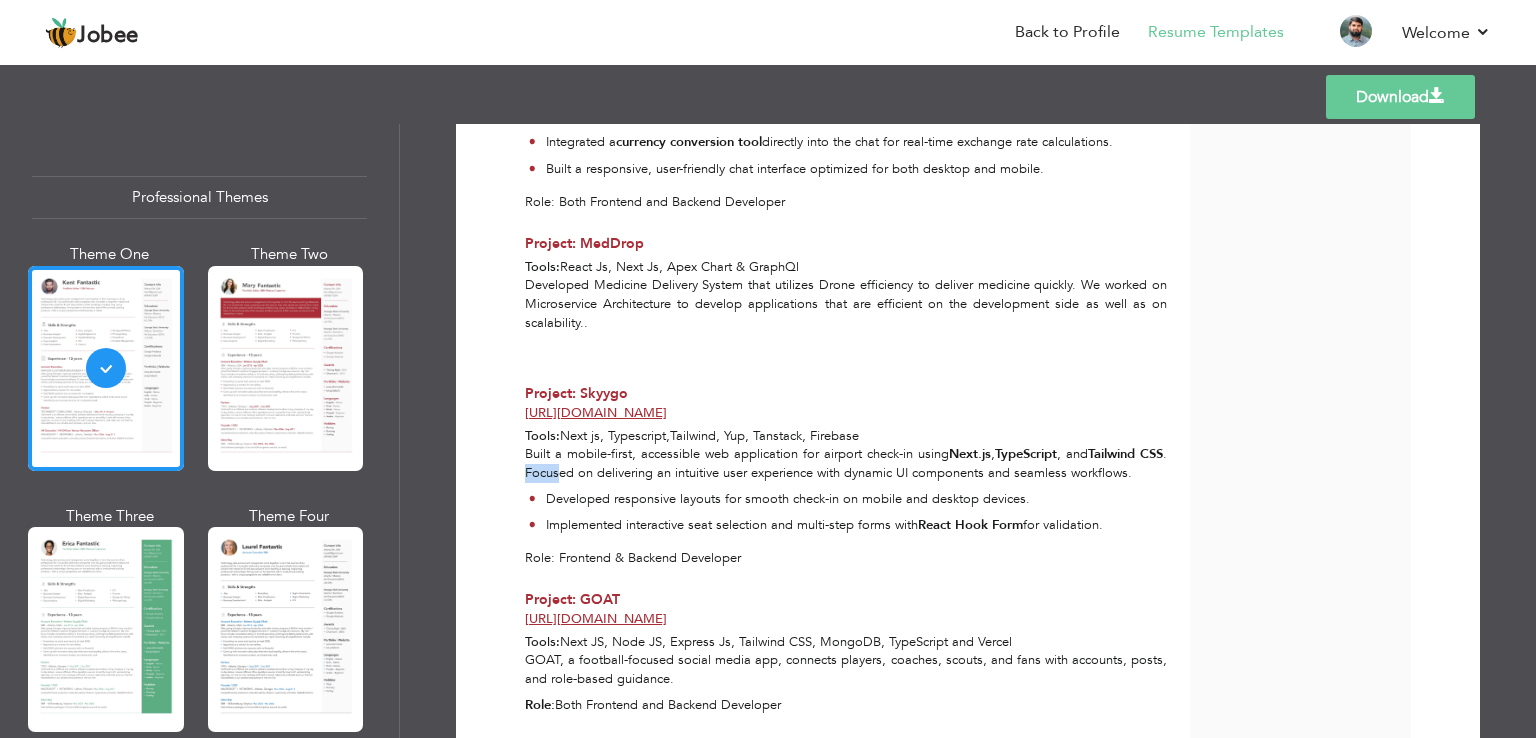 drag, startPoint x: 552, startPoint y: 467, endPoint x: 585, endPoint y: 466, distance: 33.01515 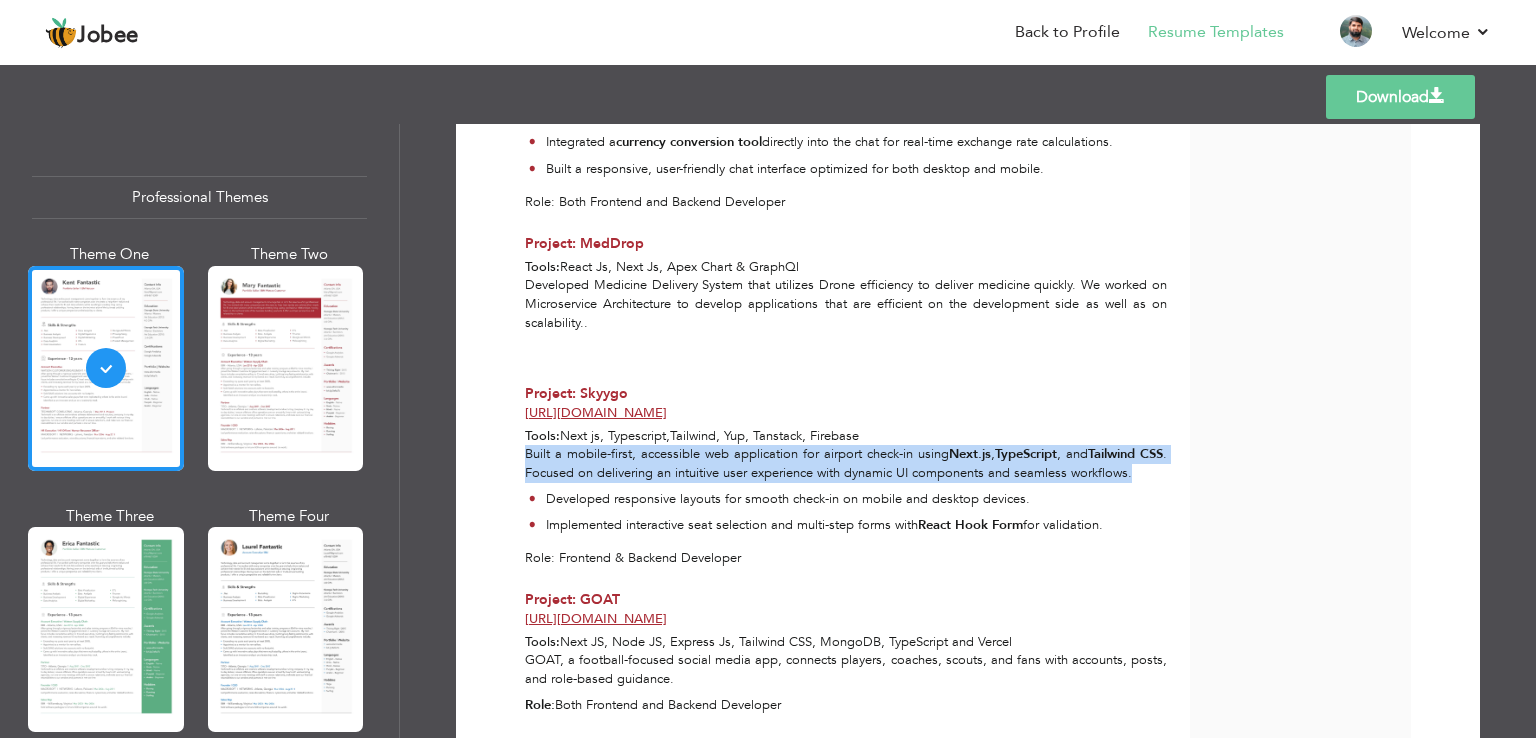 drag, startPoint x: 521, startPoint y: 453, endPoint x: 1164, endPoint y: 474, distance: 643.34283 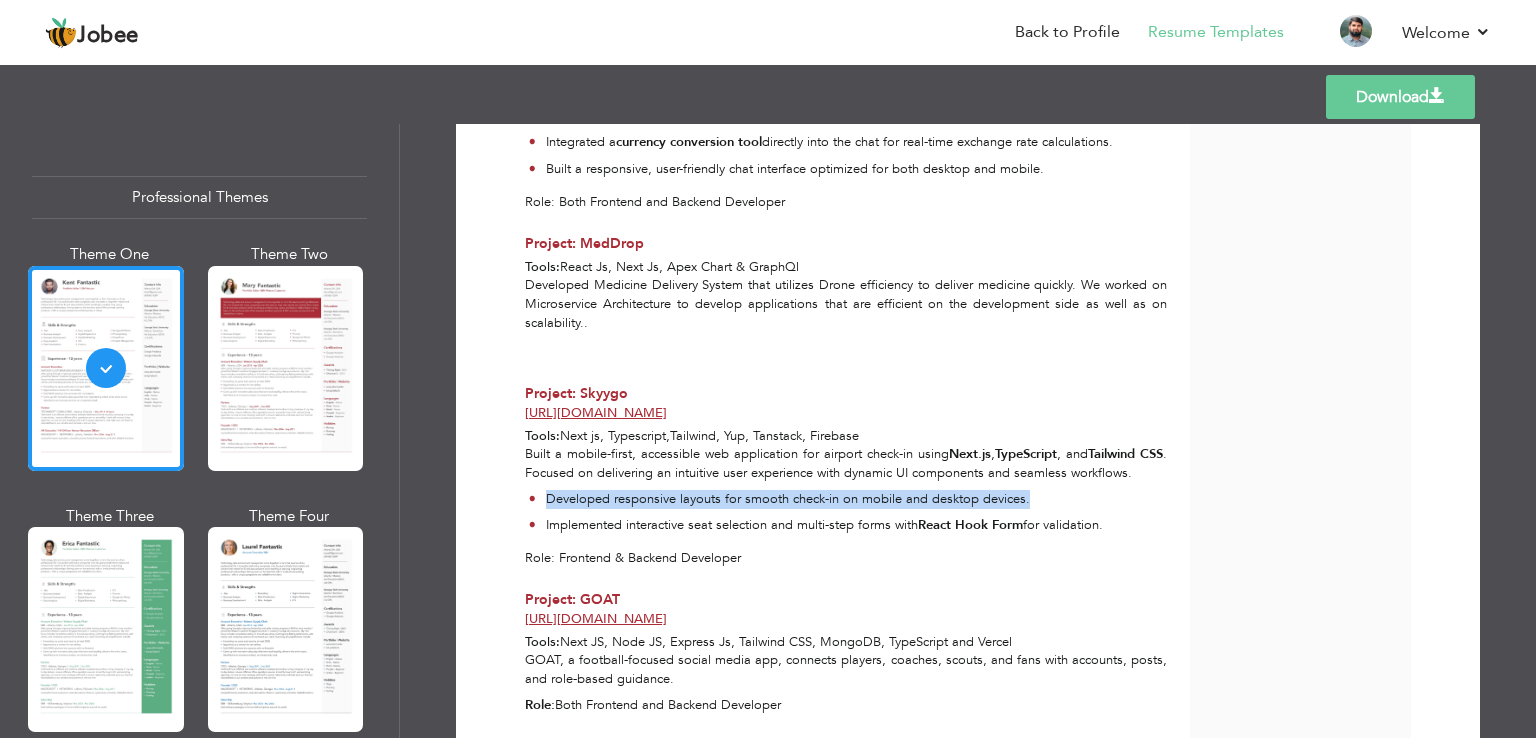 drag, startPoint x: 544, startPoint y: 495, endPoint x: 1030, endPoint y: 502, distance: 486.0504 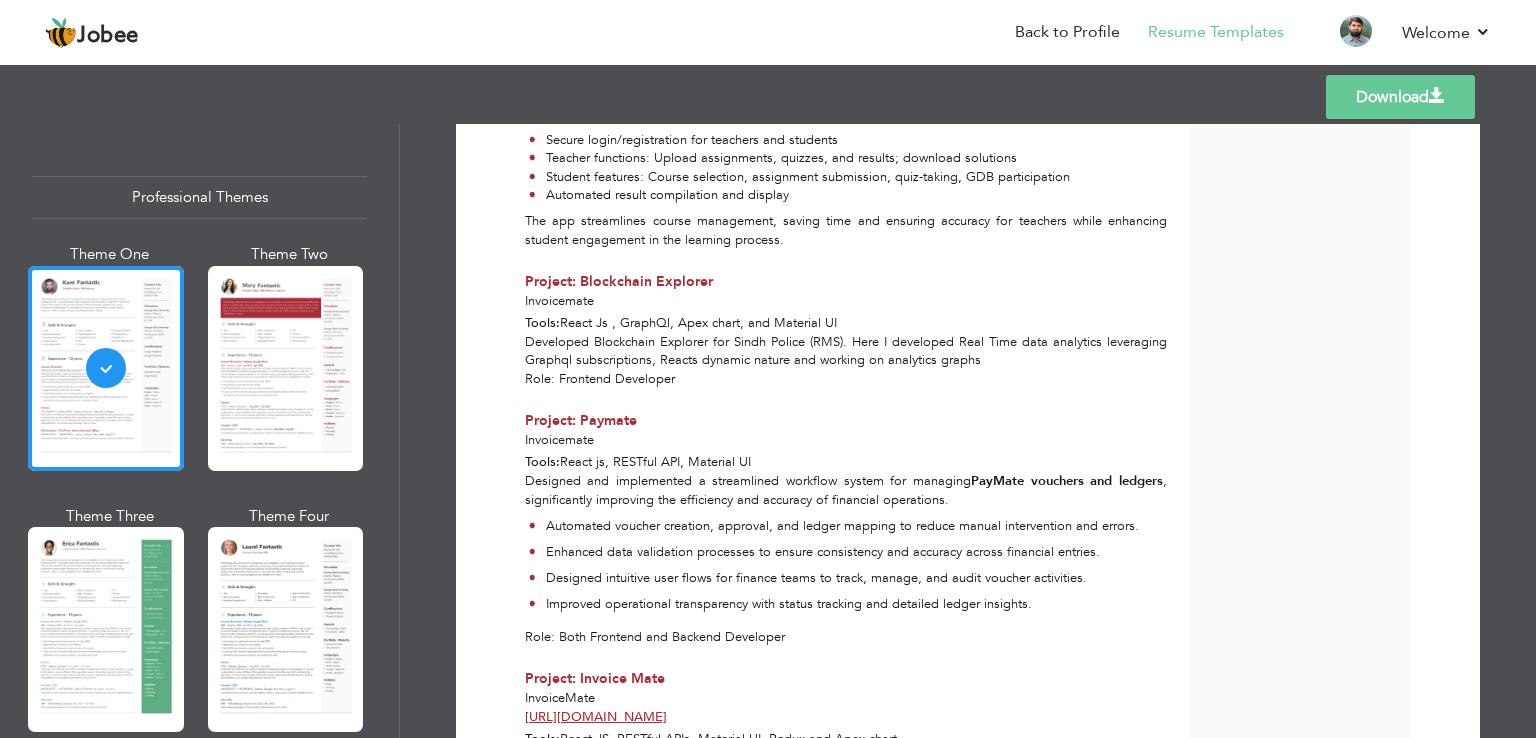 scroll, scrollTop: 2466, scrollLeft: 0, axis: vertical 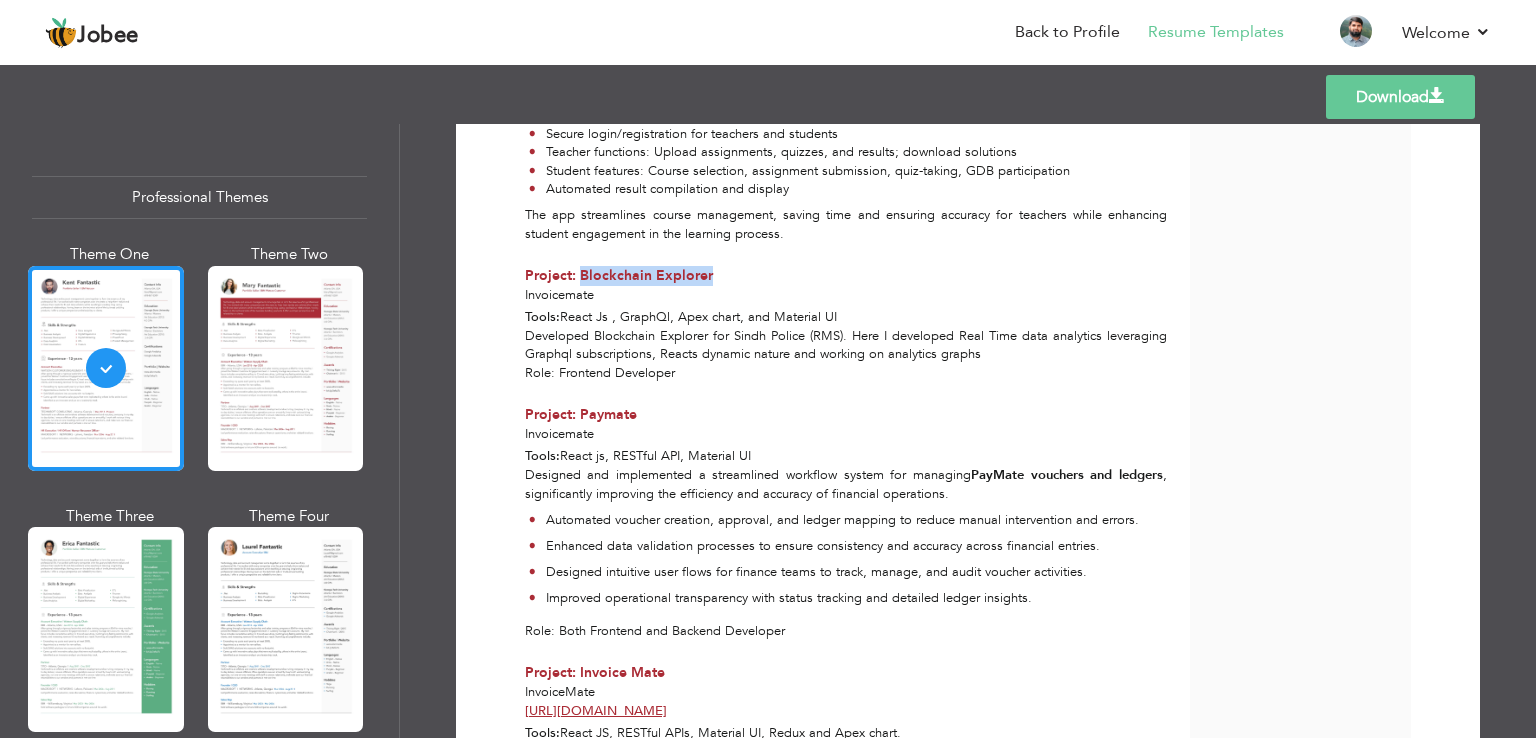 drag, startPoint x: 576, startPoint y: 273, endPoint x: 705, endPoint y: 269, distance: 129.062 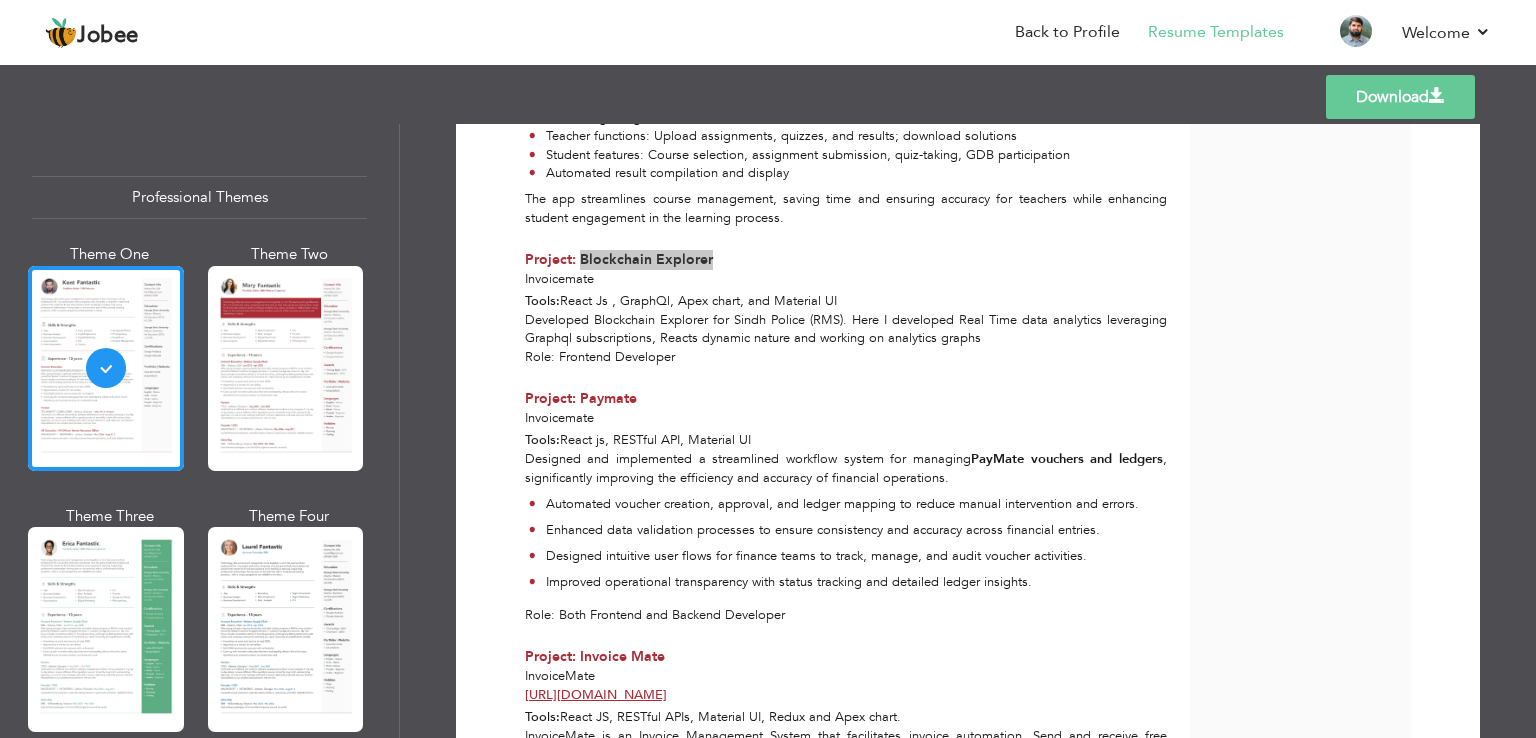 scroll, scrollTop: 2142, scrollLeft: 0, axis: vertical 